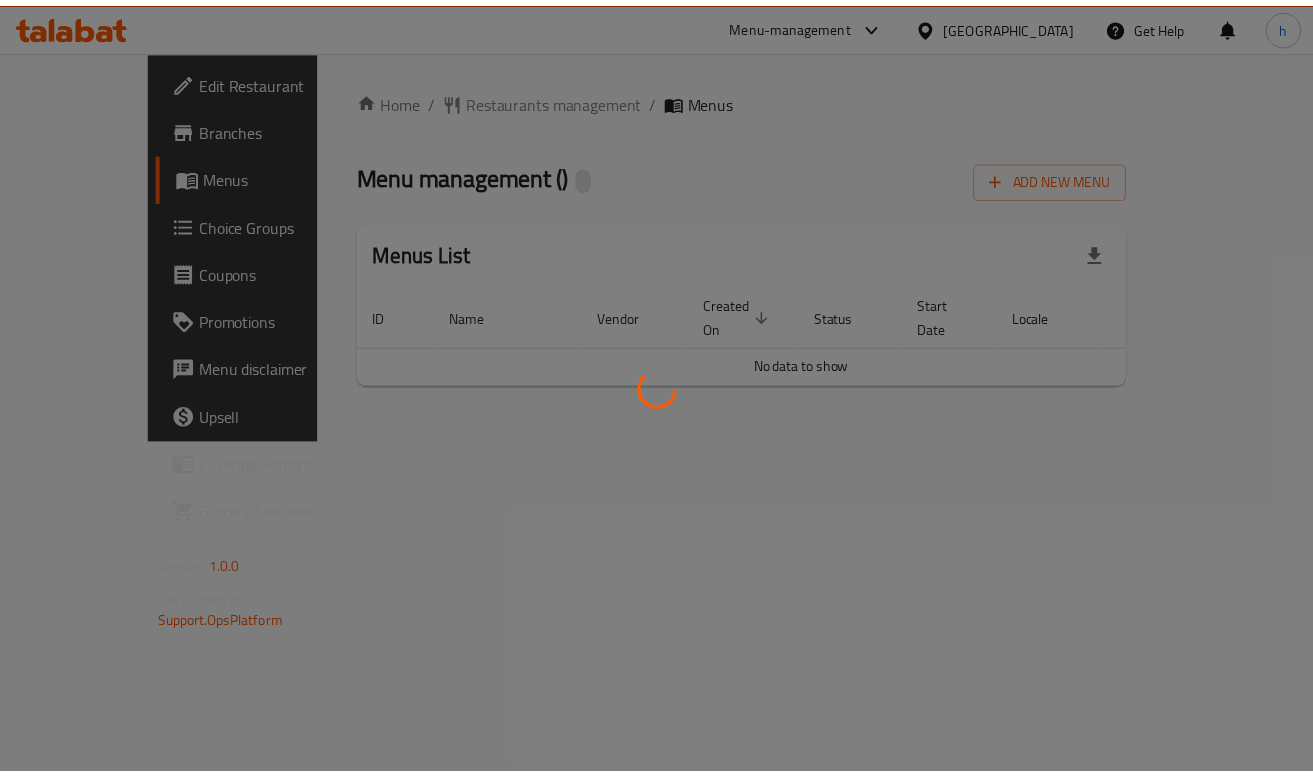 scroll, scrollTop: 0, scrollLeft: 0, axis: both 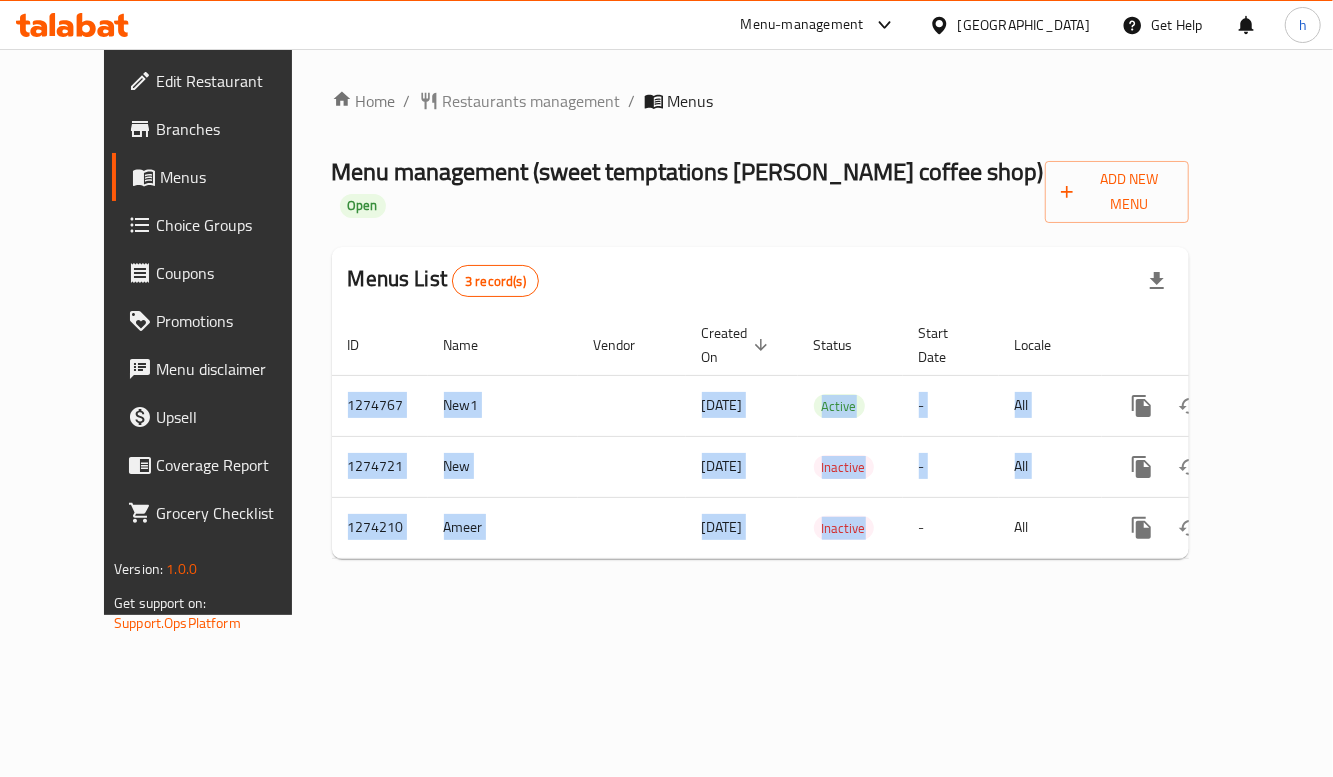drag, startPoint x: 816, startPoint y: 511, endPoint x: 792, endPoint y: 584, distance: 76.843994 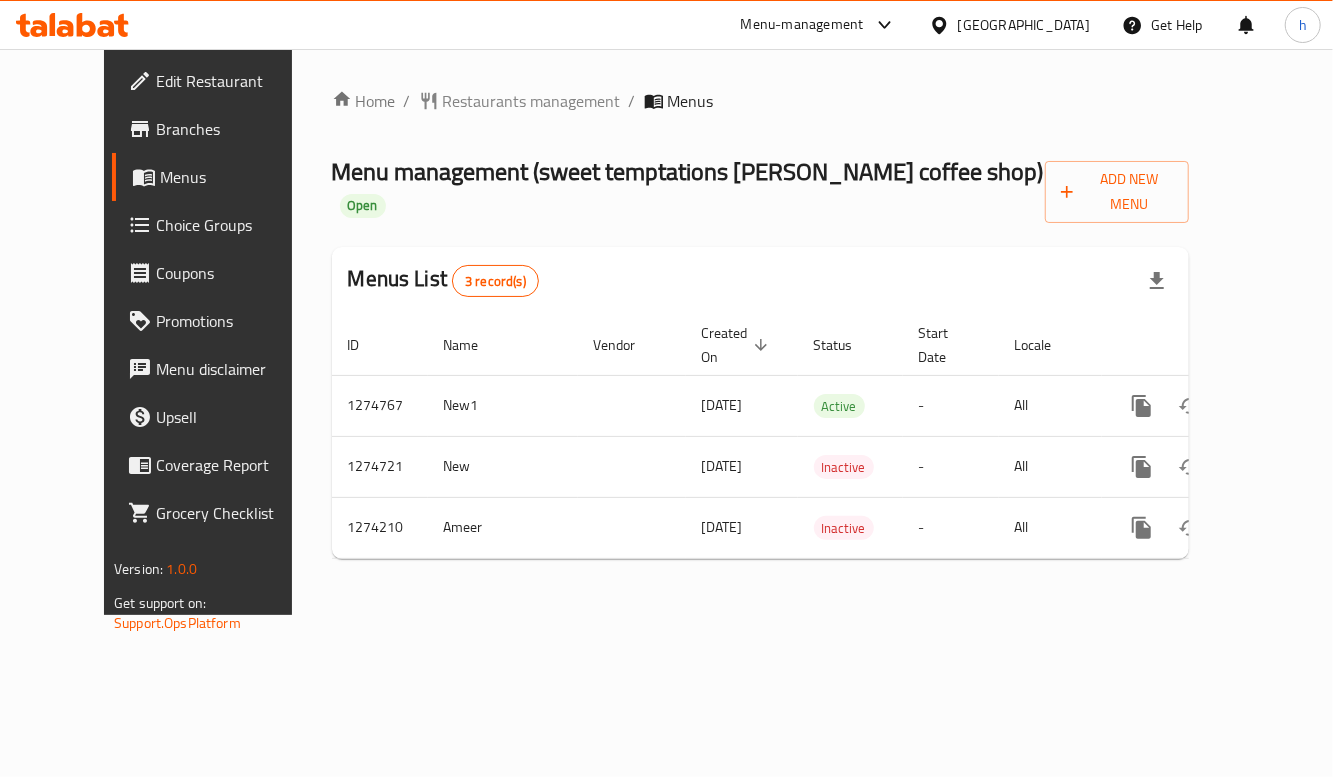 drag, startPoint x: 1036, startPoint y: 585, endPoint x: 1044, endPoint y: 551, distance: 34.928497 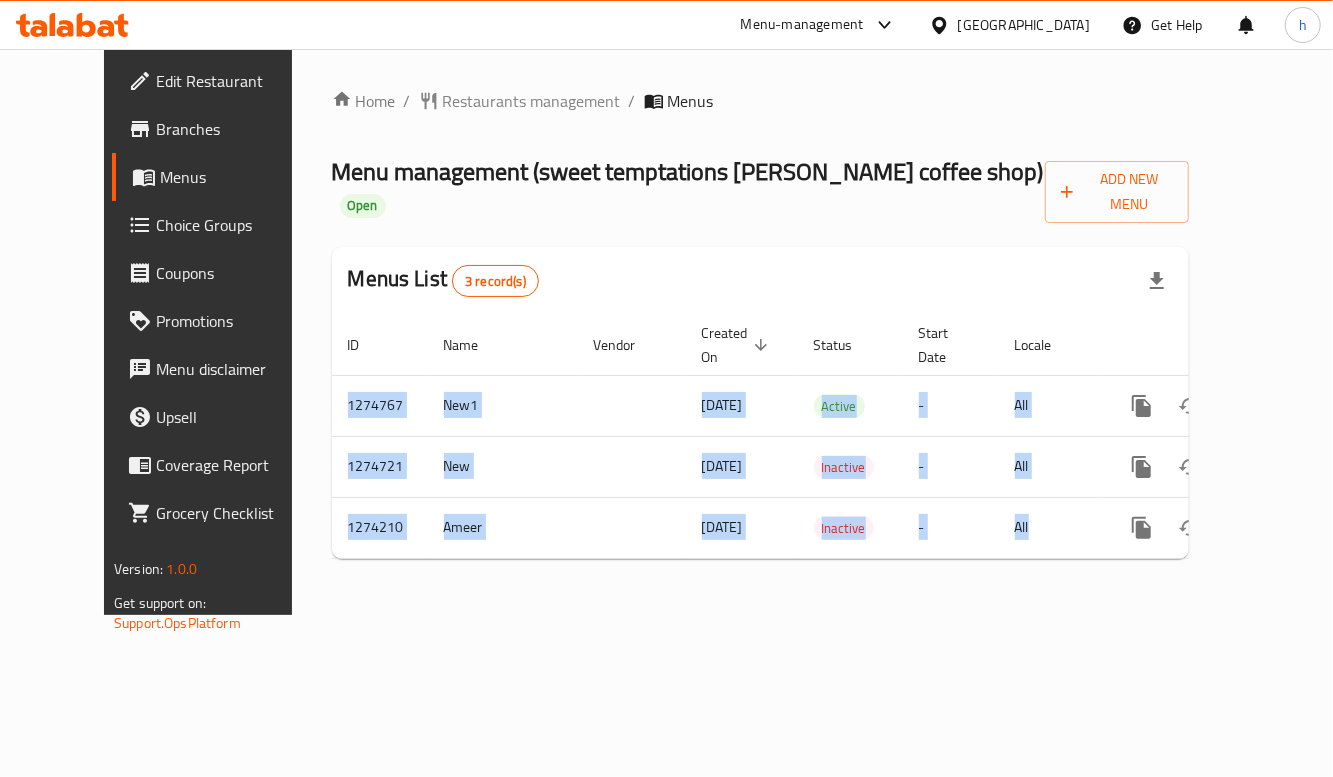 drag, startPoint x: 1044, startPoint y: 517, endPoint x: 974, endPoint y: 621, distance: 125.36347 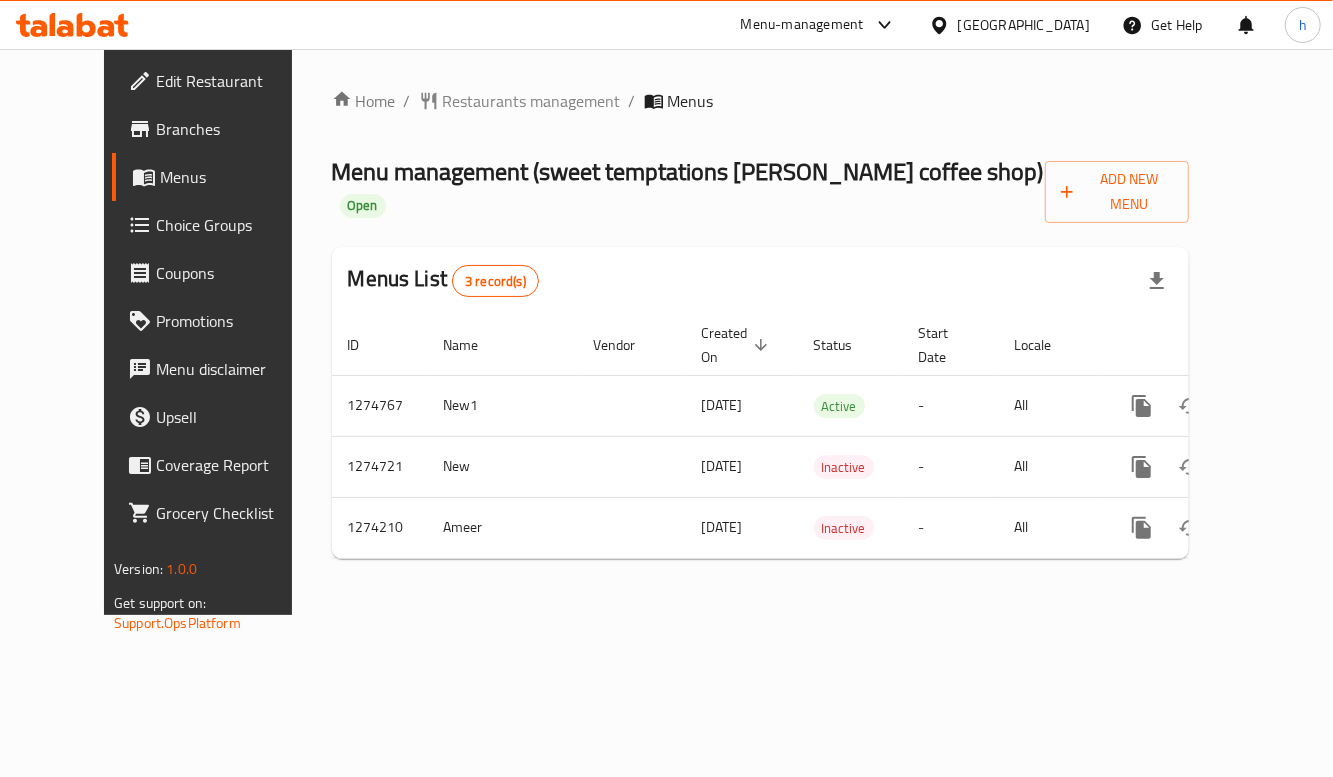 click on "Home / Restaurants management / Menus Menu management ( sweet temptations [PERSON_NAME] coffee shop  )  Open Add New Menu Menus List   3 record(s) ID Name Vendor Created On sorted descending Status Start Date Locale Actions 1274767 New1 [DATE] Active - All 1274721 New [DATE] Inactive - All 1274210 Ameer [DATE] Inactive - All" at bounding box center (760, 332) 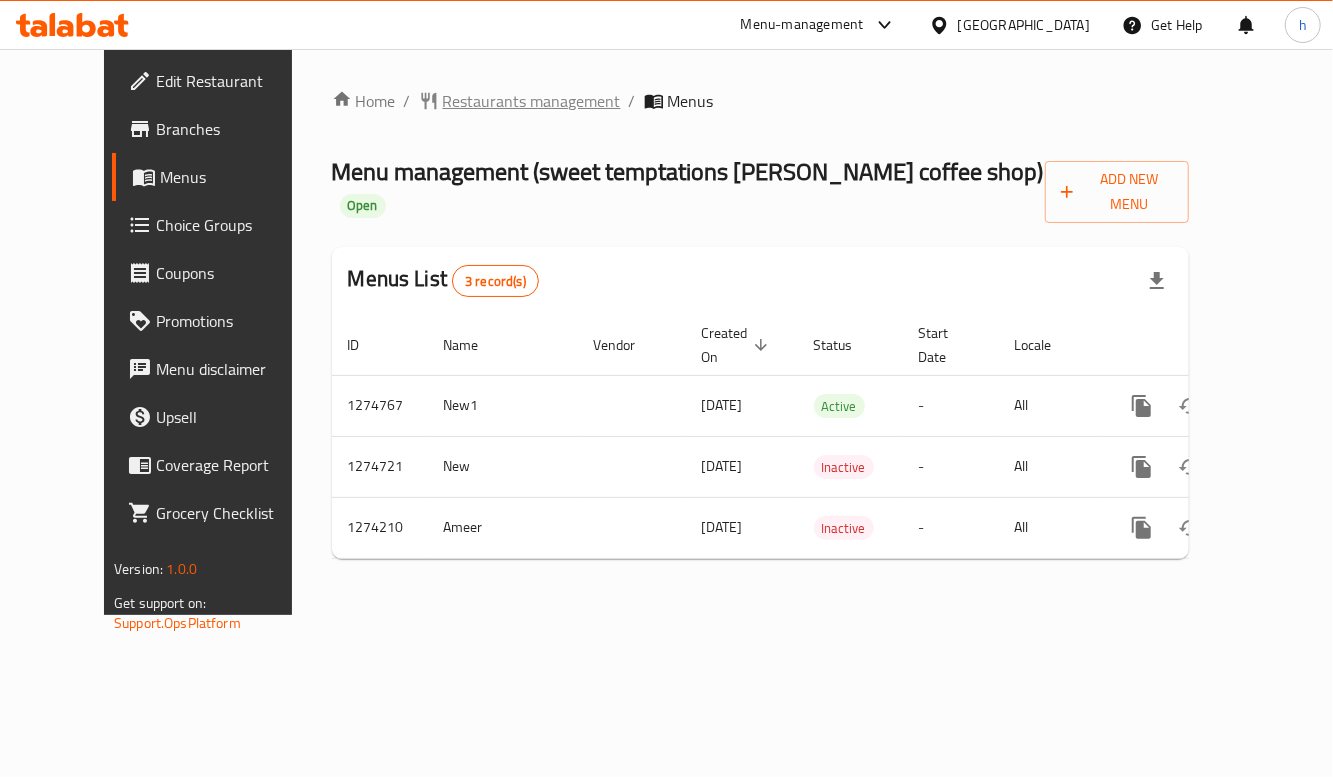 click on "Restaurants management" at bounding box center (532, 101) 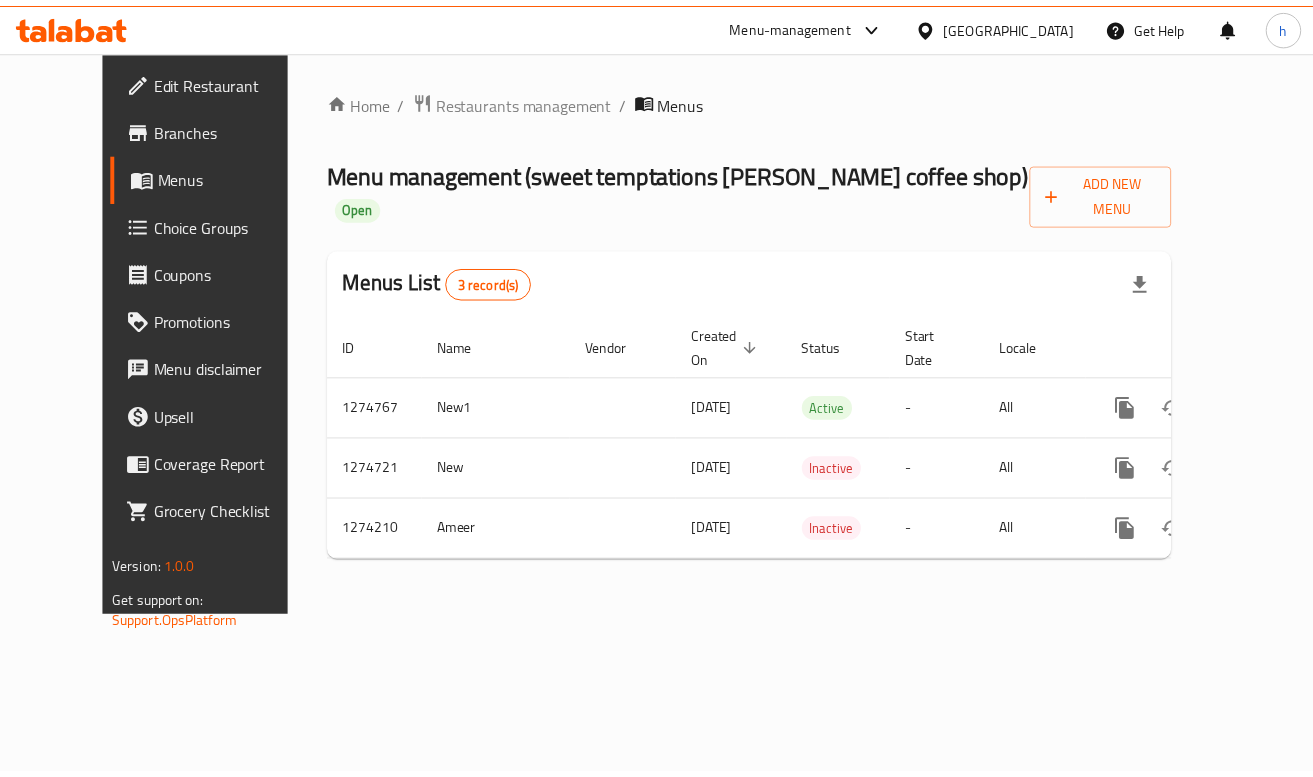 scroll, scrollTop: 0, scrollLeft: 0, axis: both 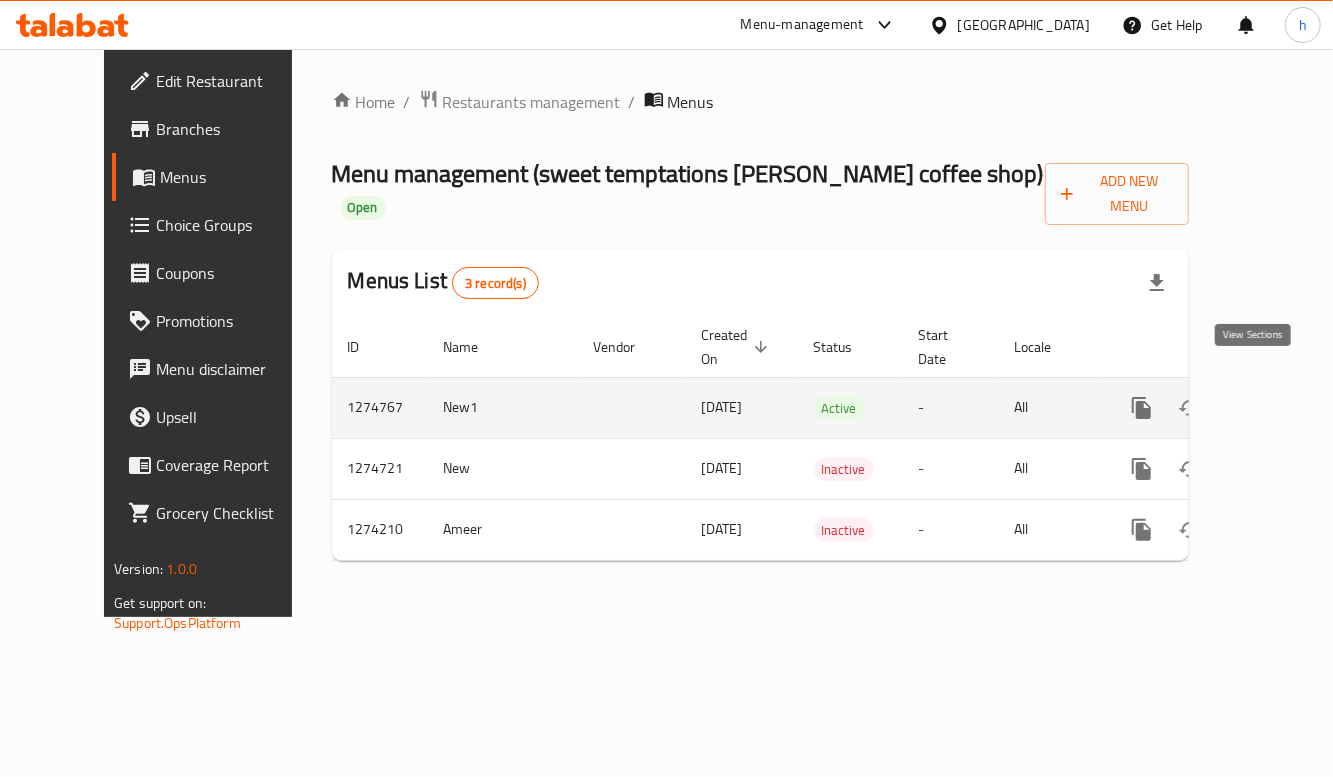 click 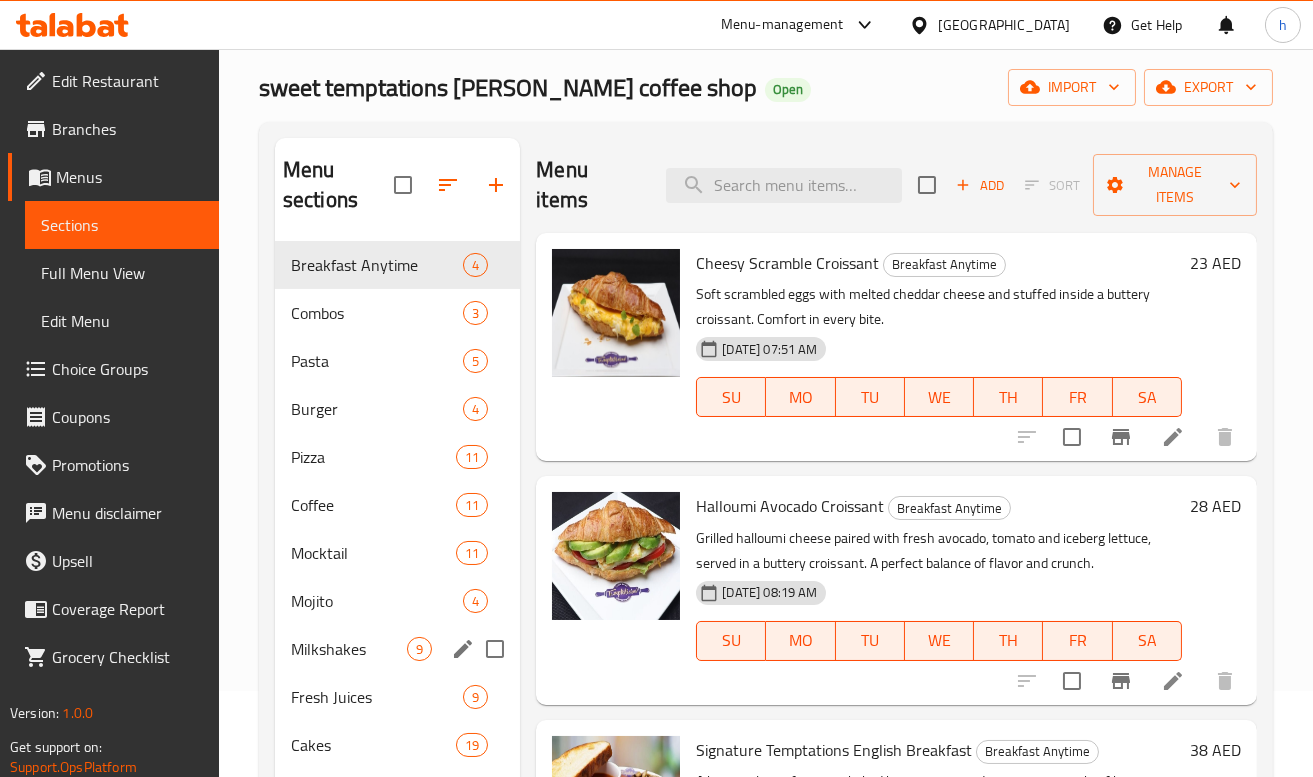 scroll, scrollTop: 0, scrollLeft: 0, axis: both 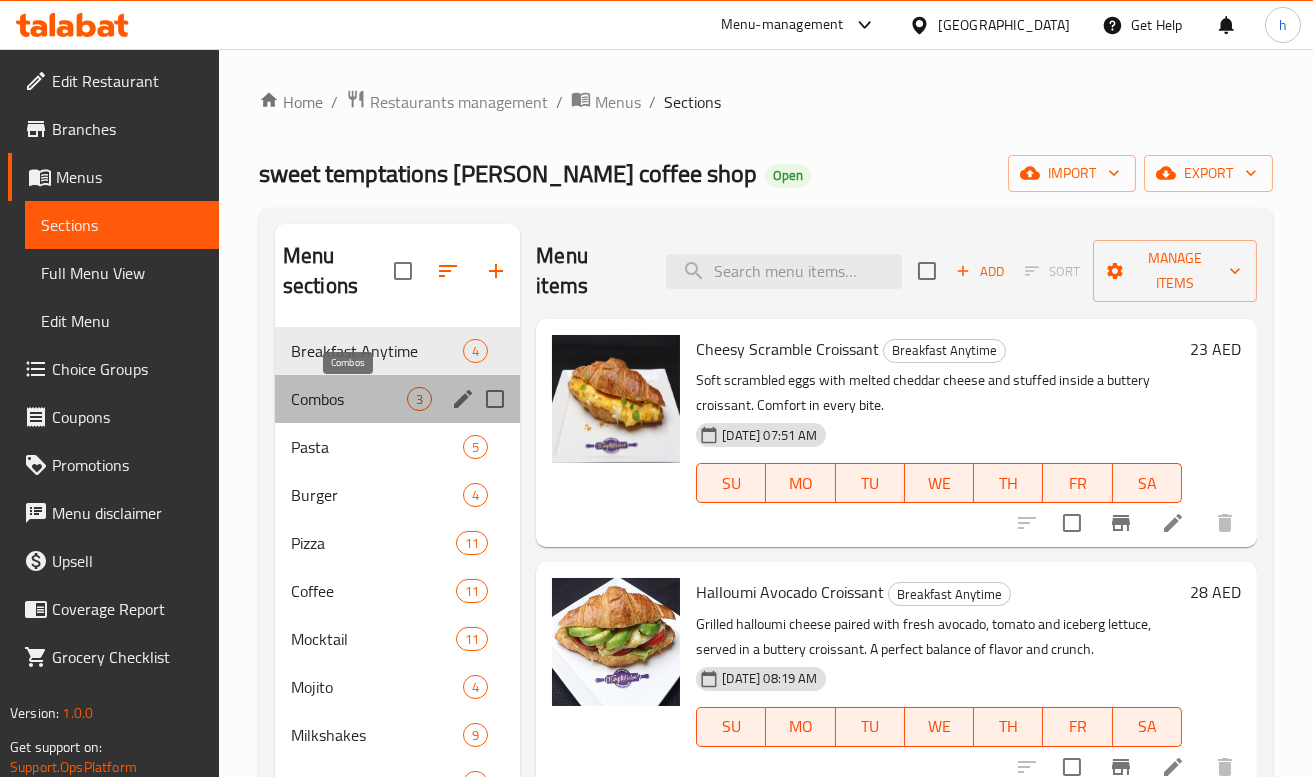 click on "Combos" at bounding box center (349, 399) 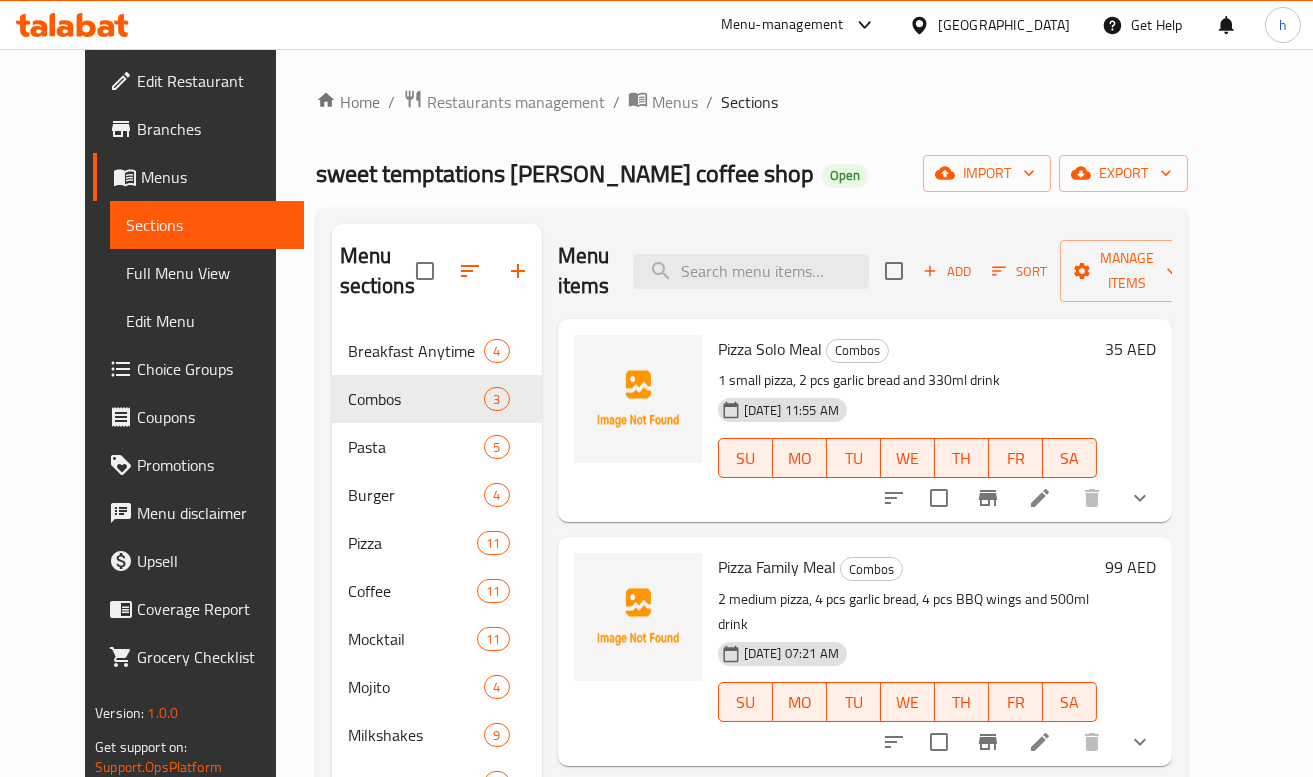 click on "Home / Restaurants management / Menus / Sections" at bounding box center [752, 102] 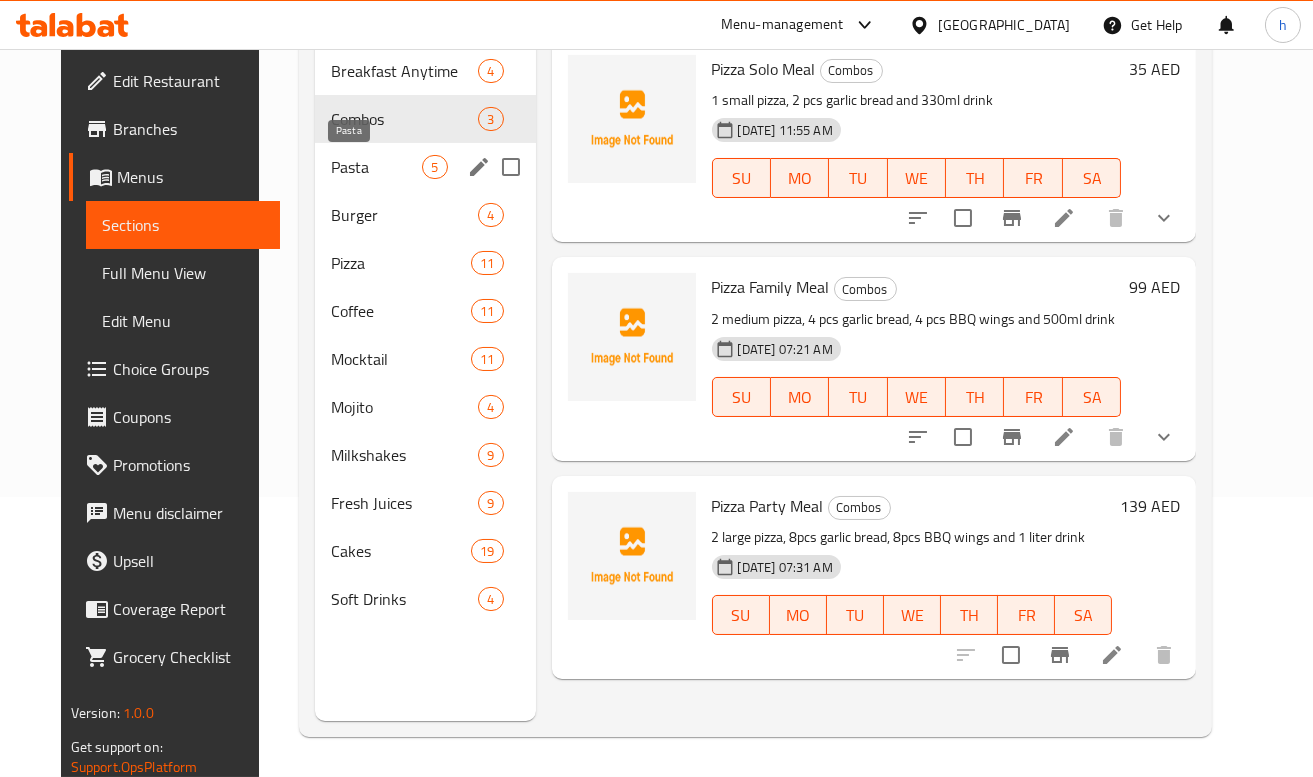 scroll, scrollTop: 147, scrollLeft: 0, axis: vertical 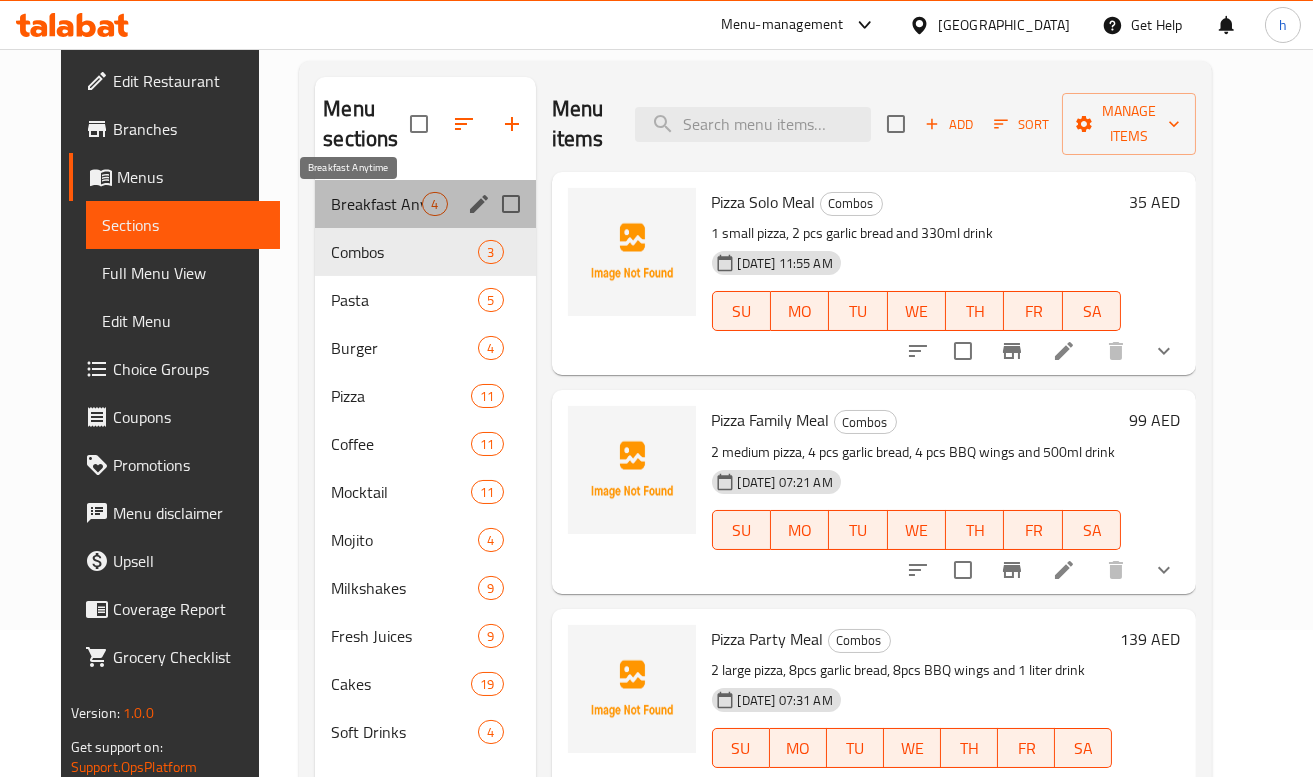 click on "Breakfast Anytime" at bounding box center [376, 204] 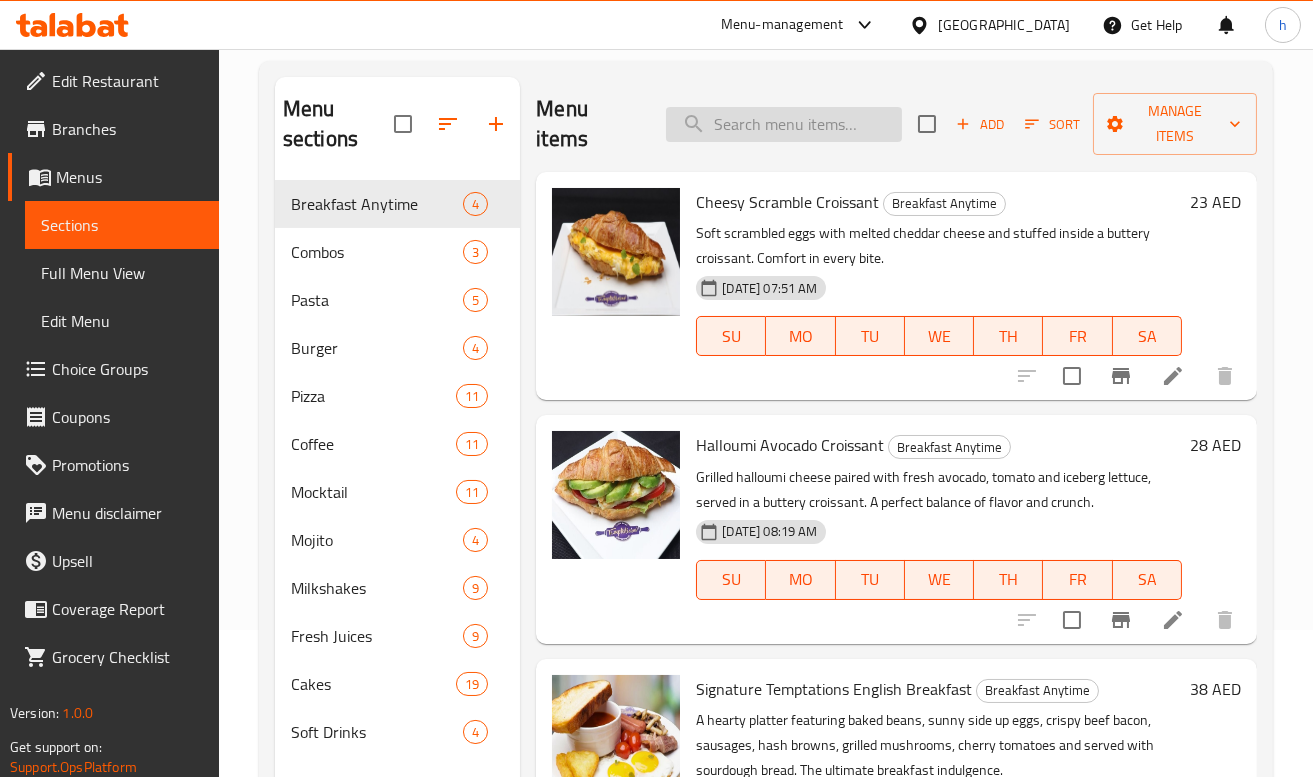 click at bounding box center (784, 124) 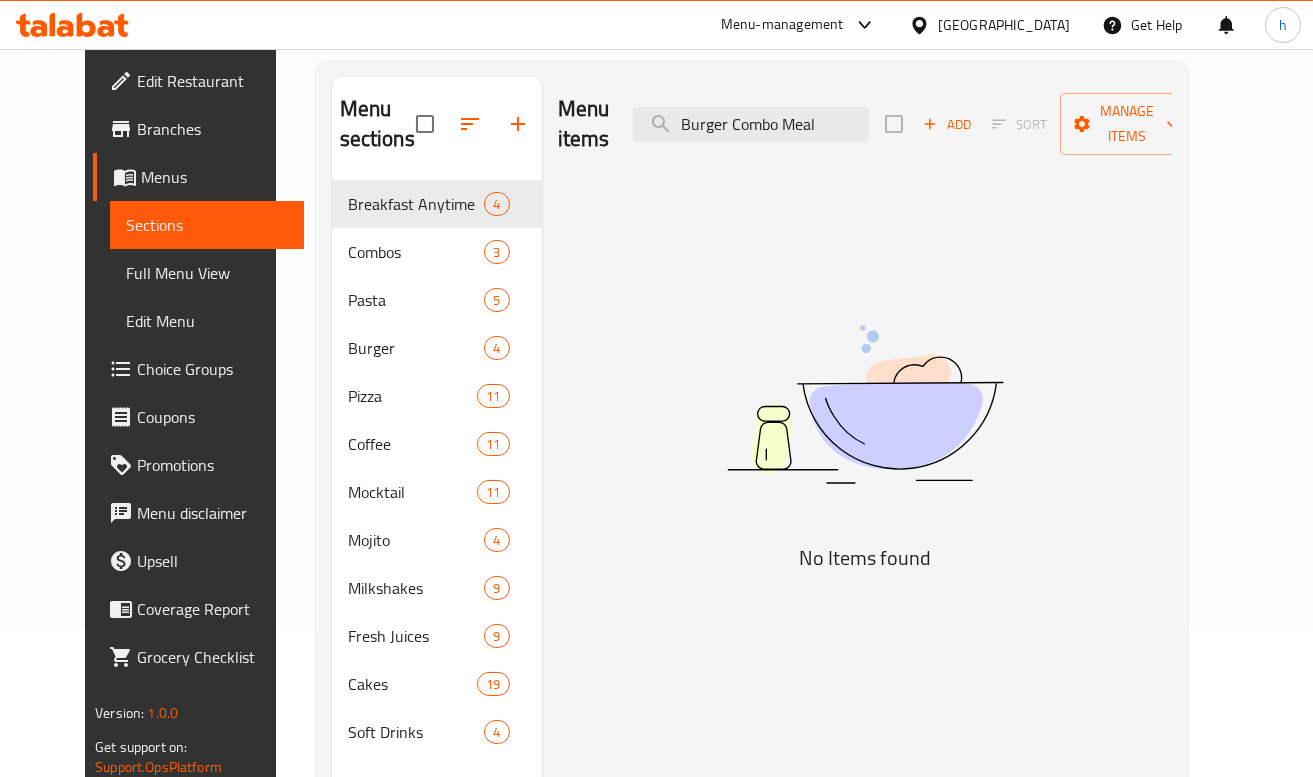 drag, startPoint x: 816, startPoint y: 127, endPoint x: 868, endPoint y: 143, distance: 54.405884 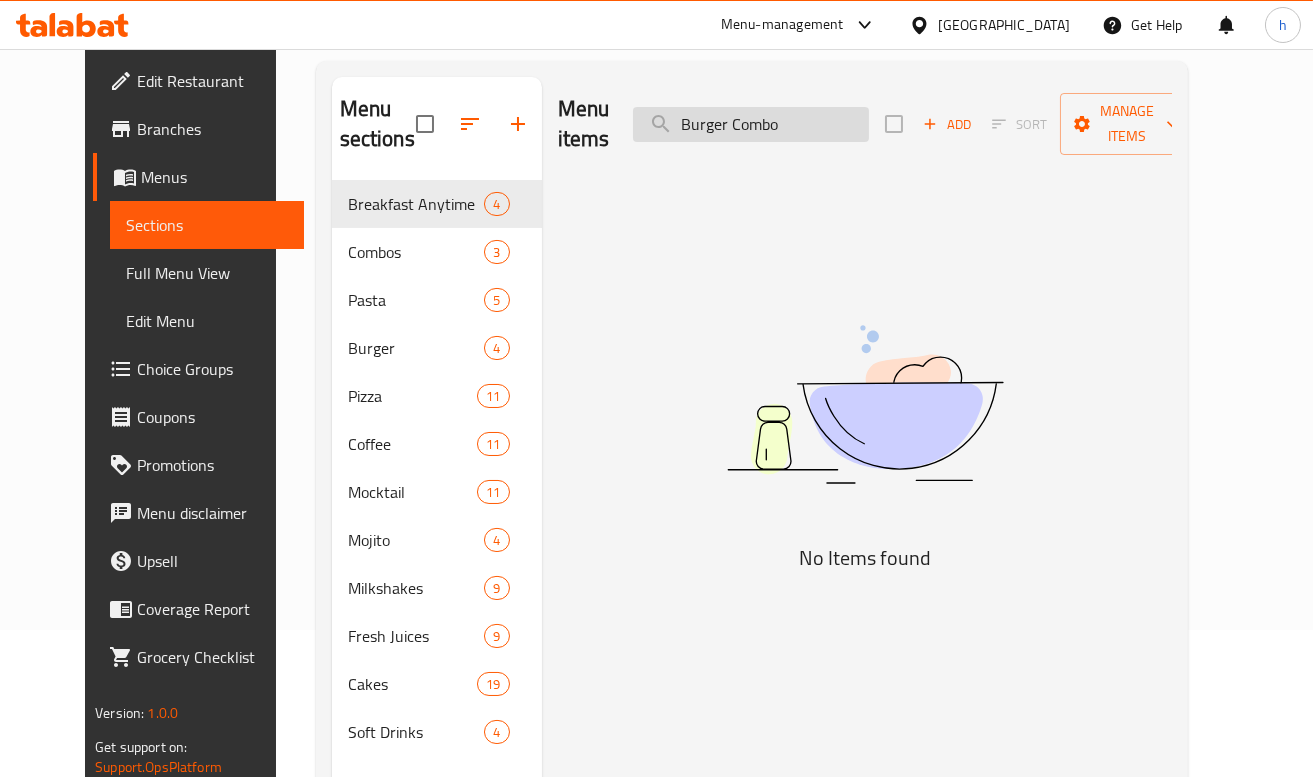 click on "Burger Combo" at bounding box center [751, 124] 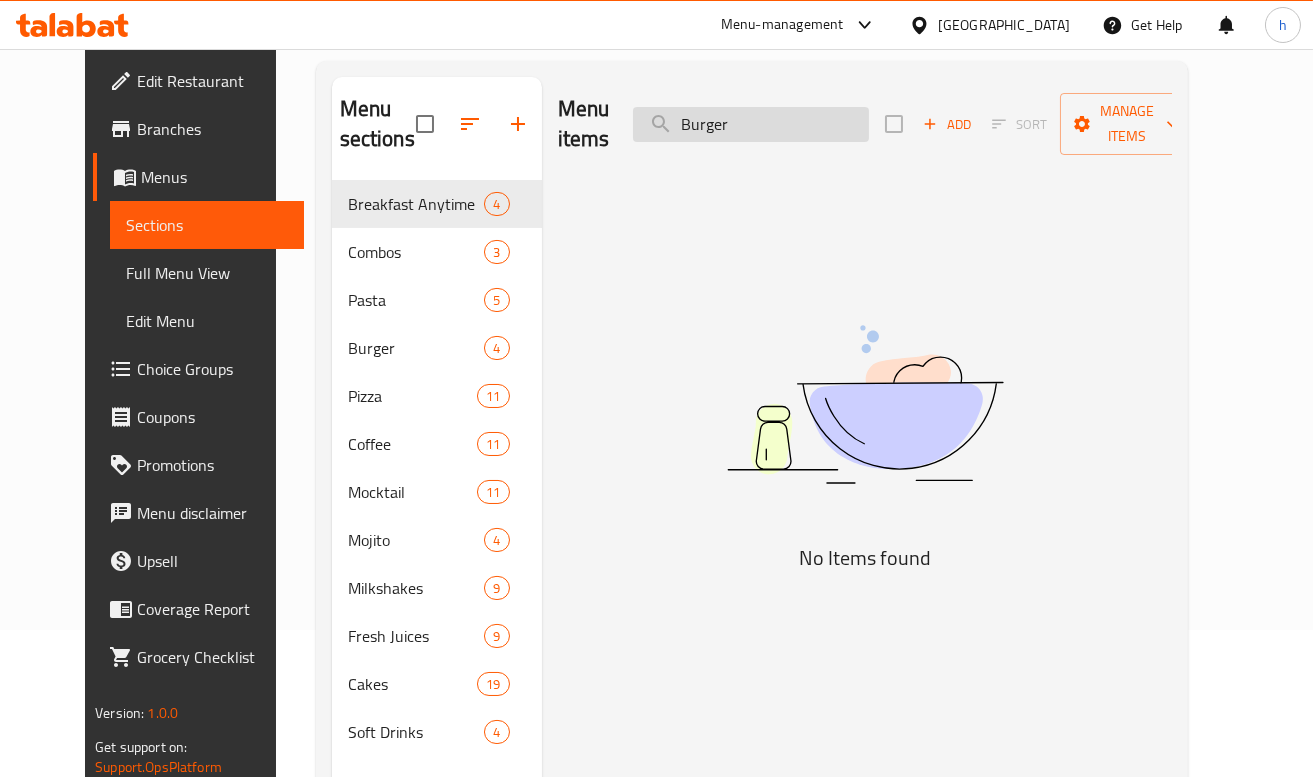 type on "Burger" 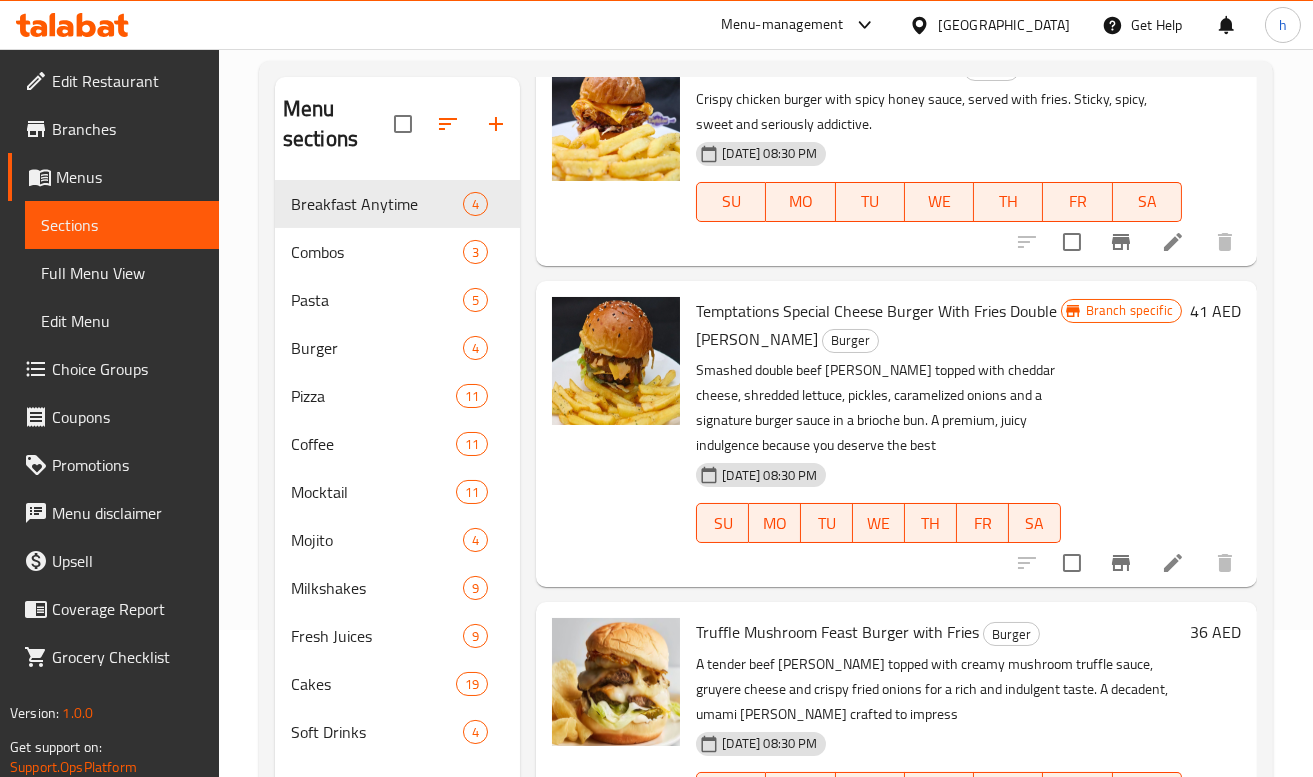 scroll, scrollTop: 404, scrollLeft: 0, axis: vertical 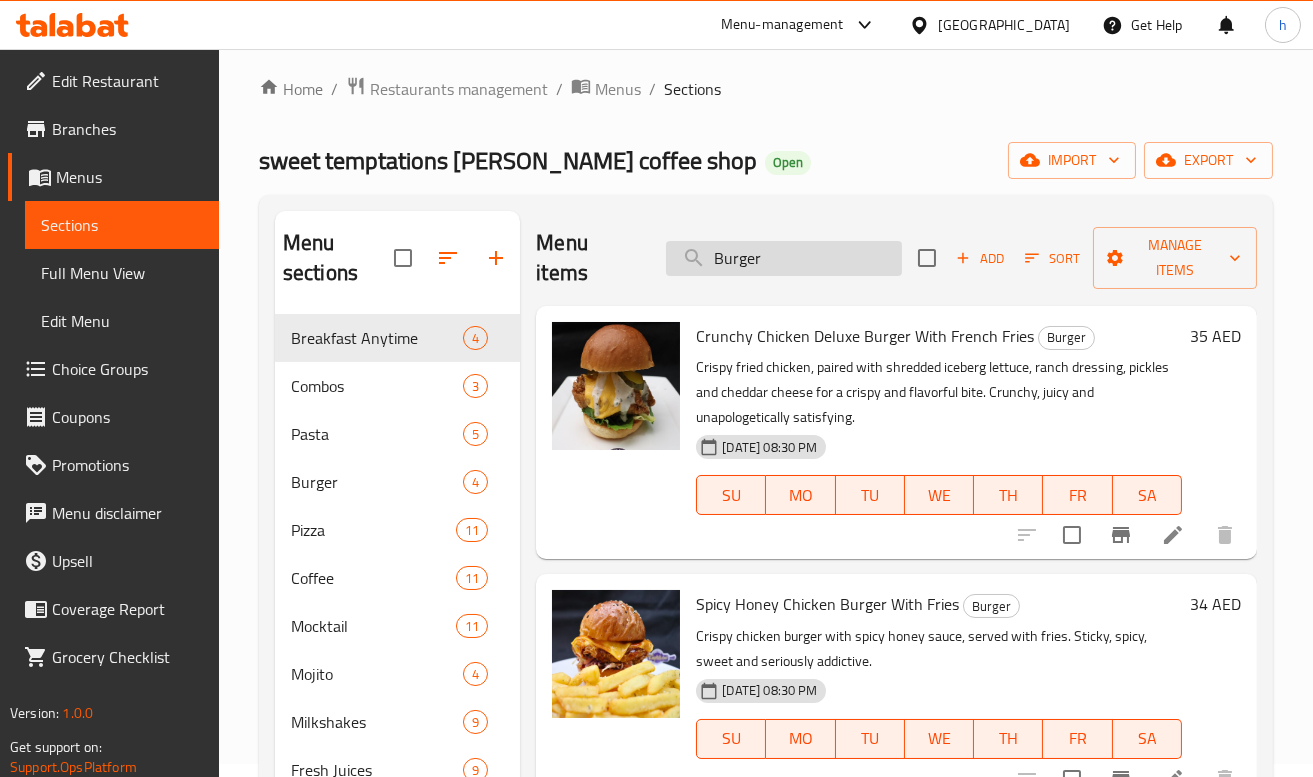 drag, startPoint x: 779, startPoint y: 252, endPoint x: 697, endPoint y: 253, distance: 82.006096 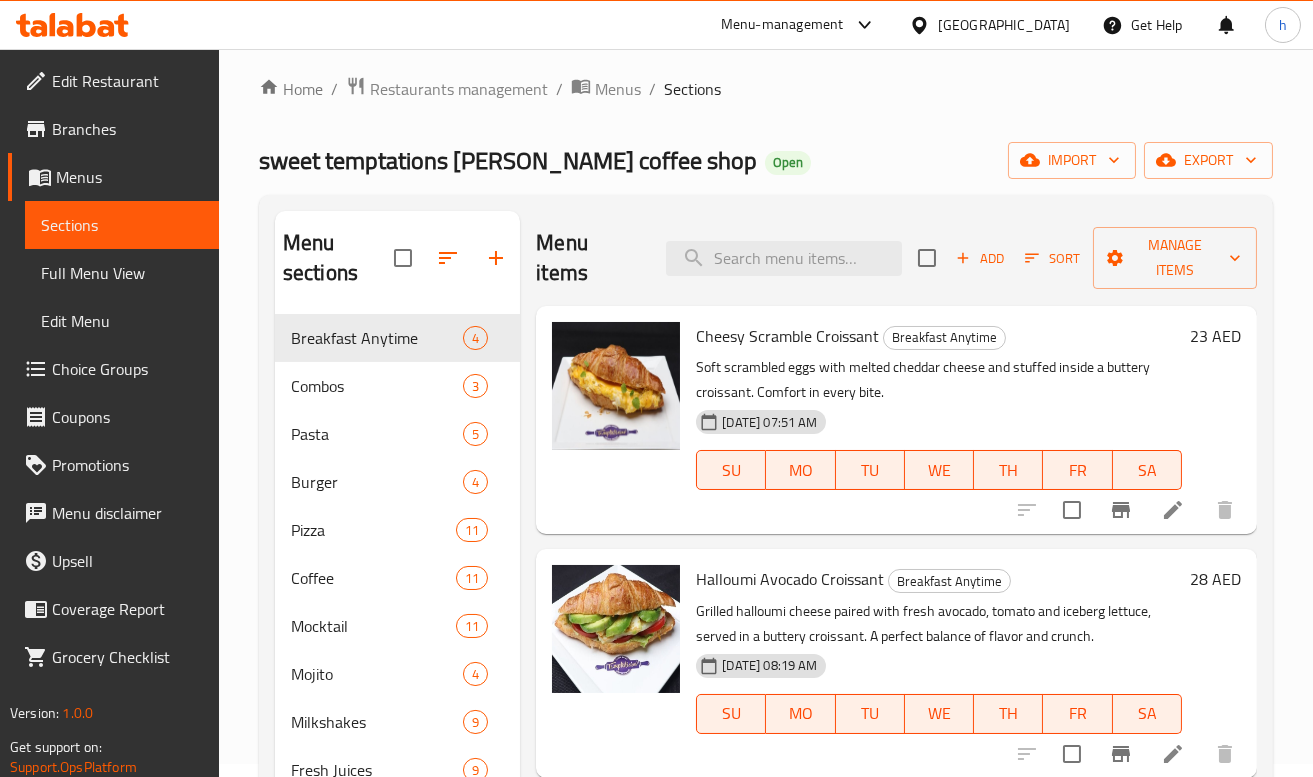 type 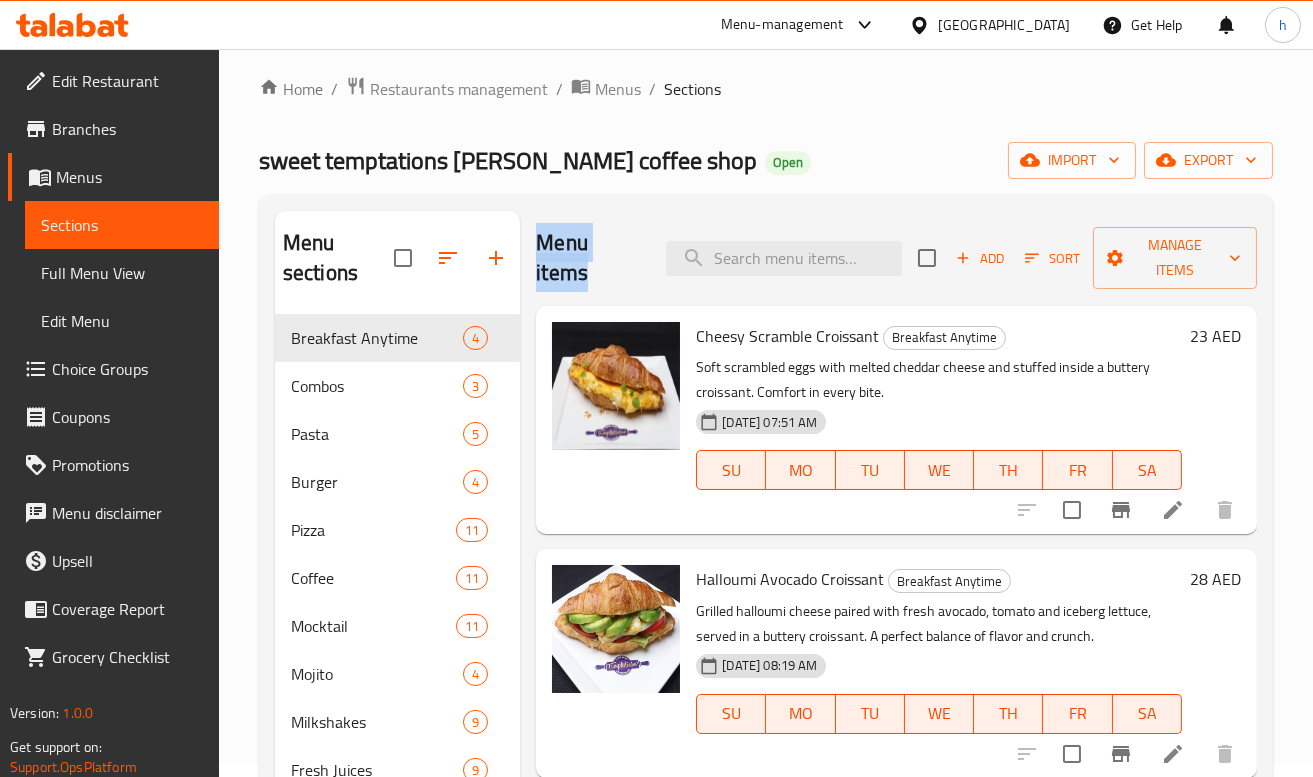 drag, startPoint x: 539, startPoint y: 242, endPoint x: 601, endPoint y: 281, distance: 73.24616 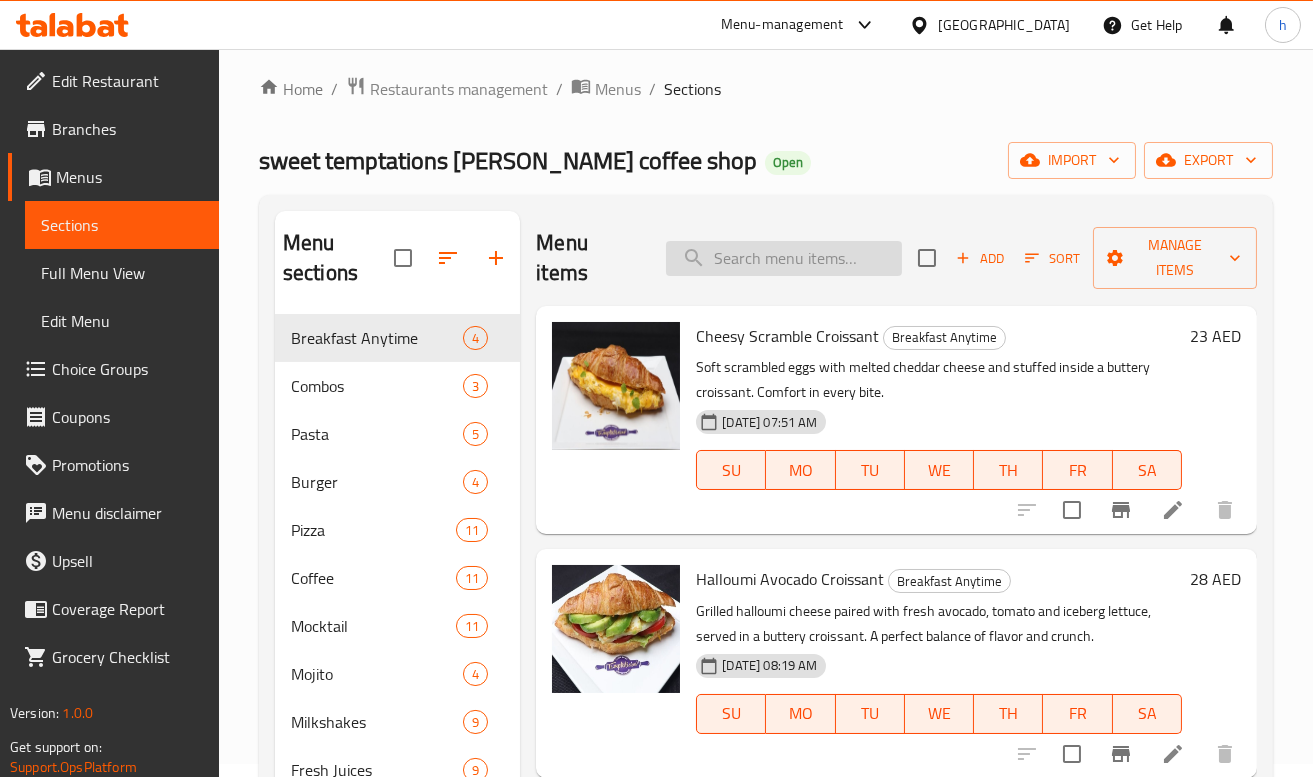 click at bounding box center (784, 258) 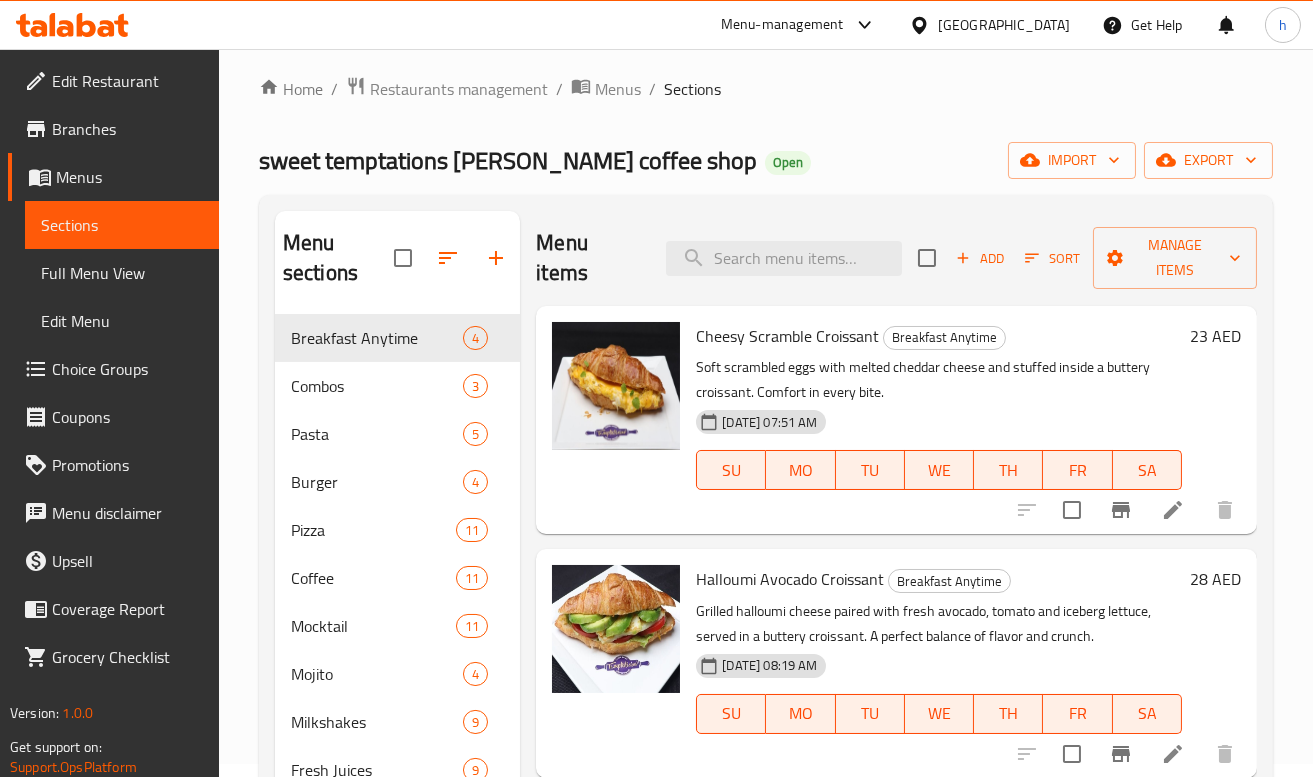 click on "sweet temptations baker coffee shop  Open import export" at bounding box center [766, 160] 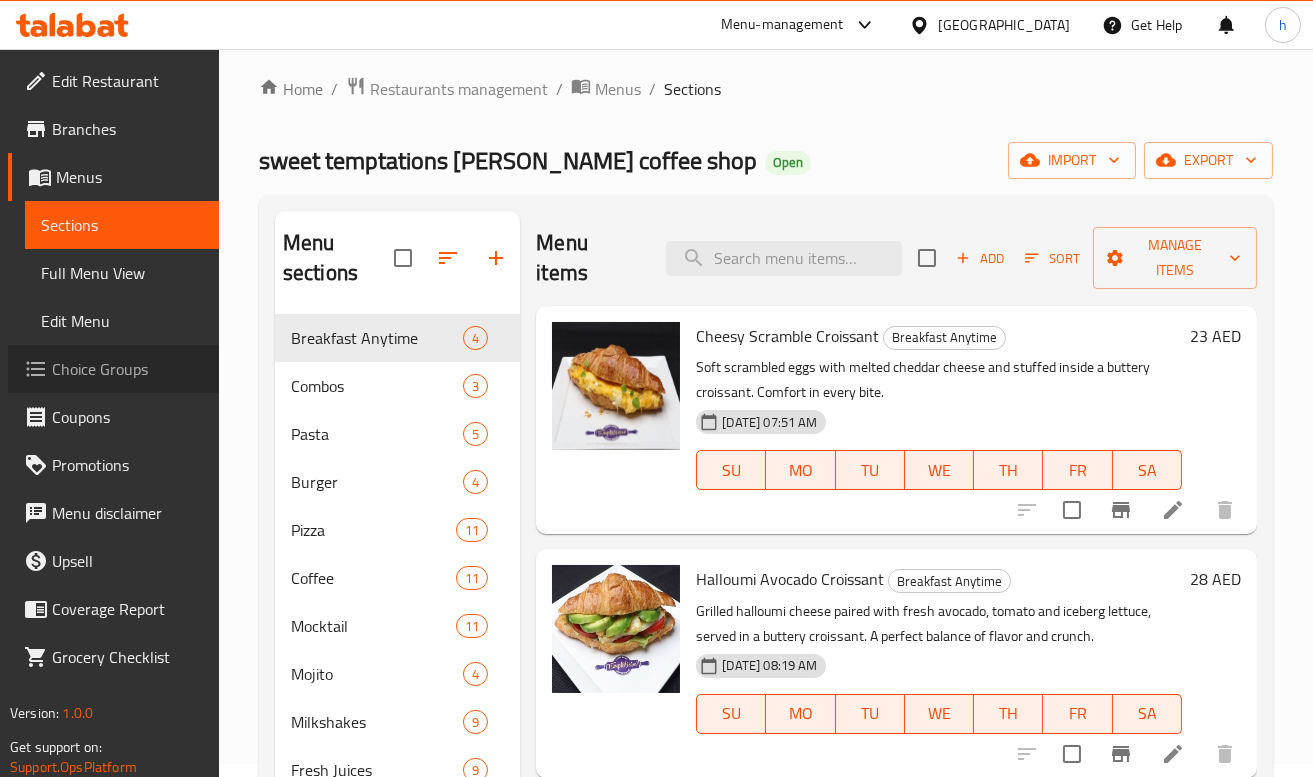 click on "Choice Groups" at bounding box center (127, 369) 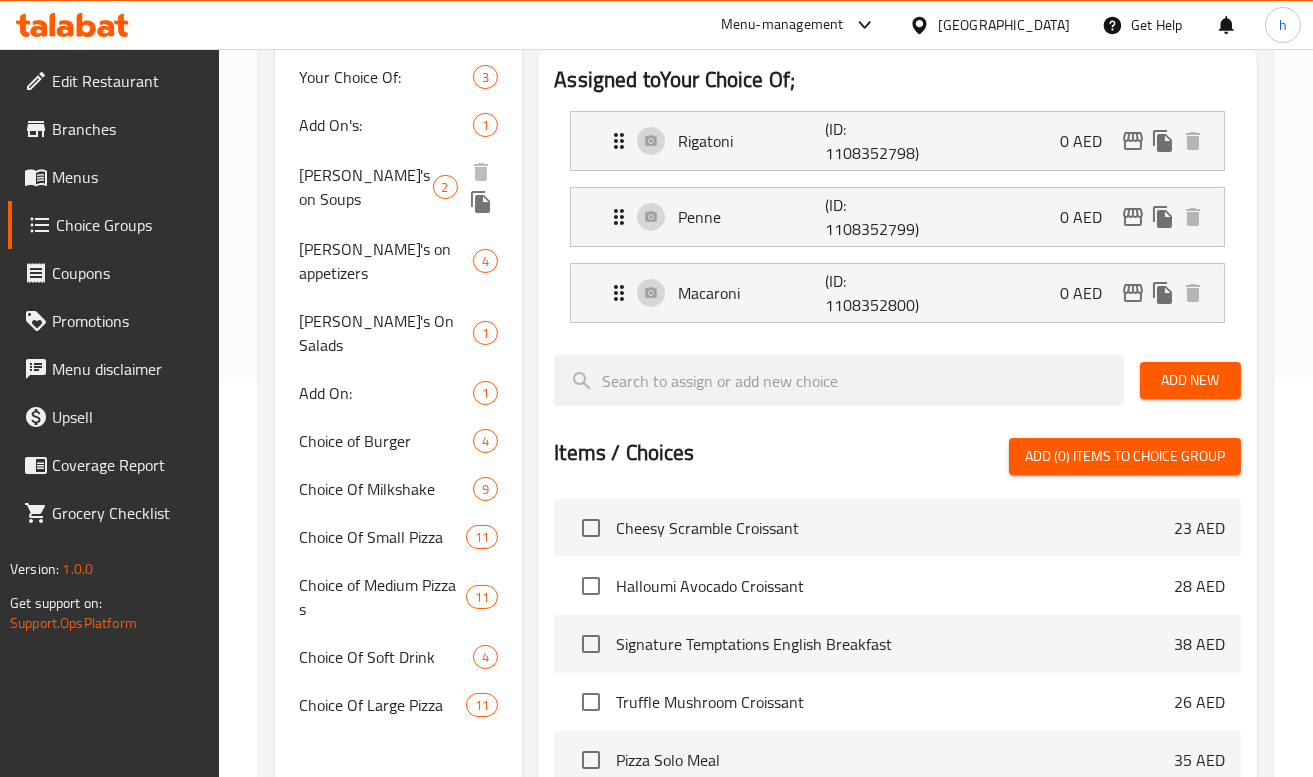 scroll, scrollTop: 400, scrollLeft: 0, axis: vertical 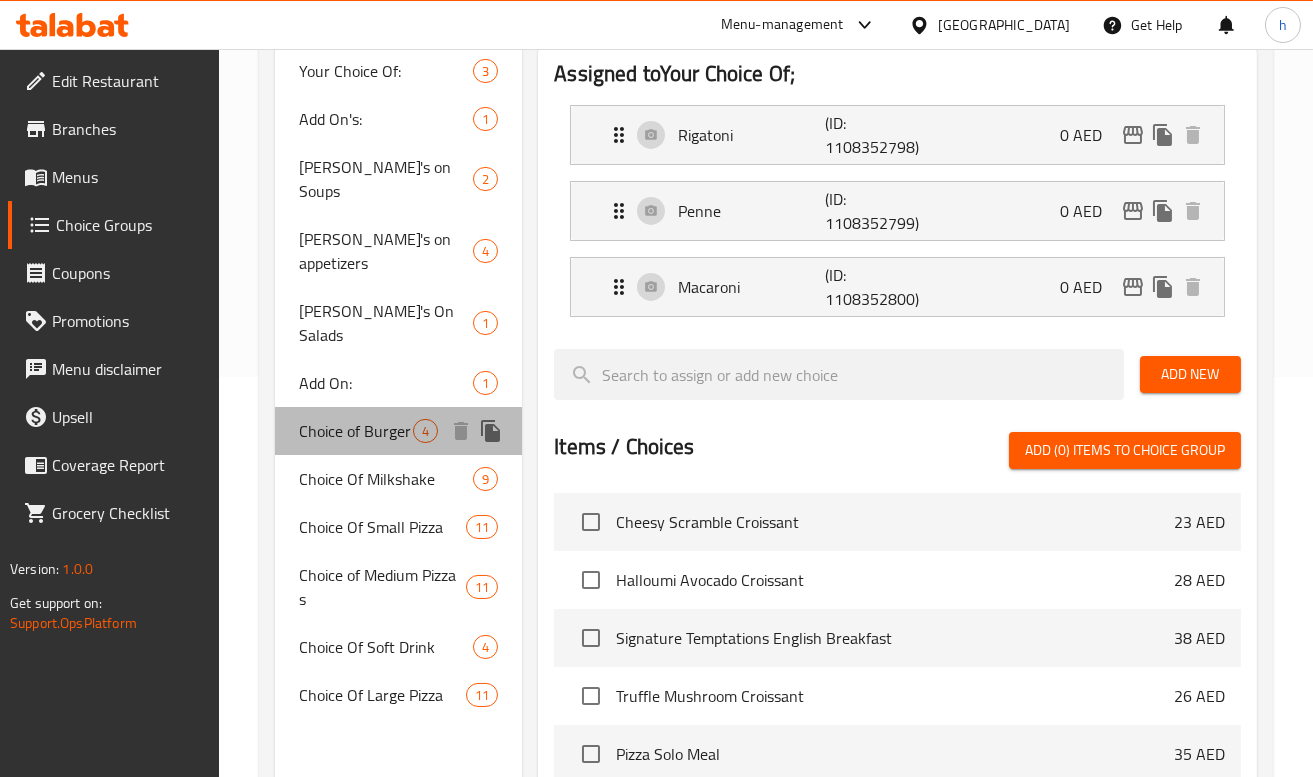 click on "Choice of Burger" at bounding box center (356, 431) 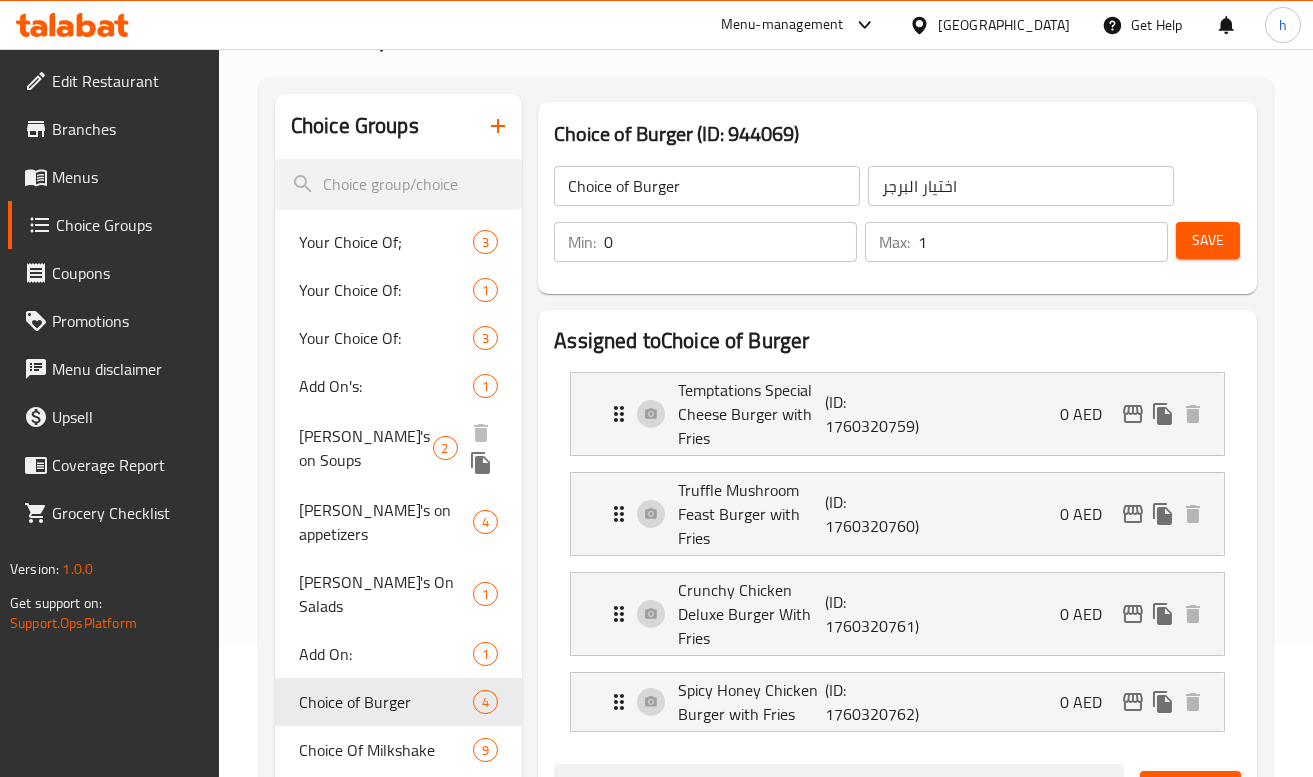 scroll, scrollTop: 400, scrollLeft: 0, axis: vertical 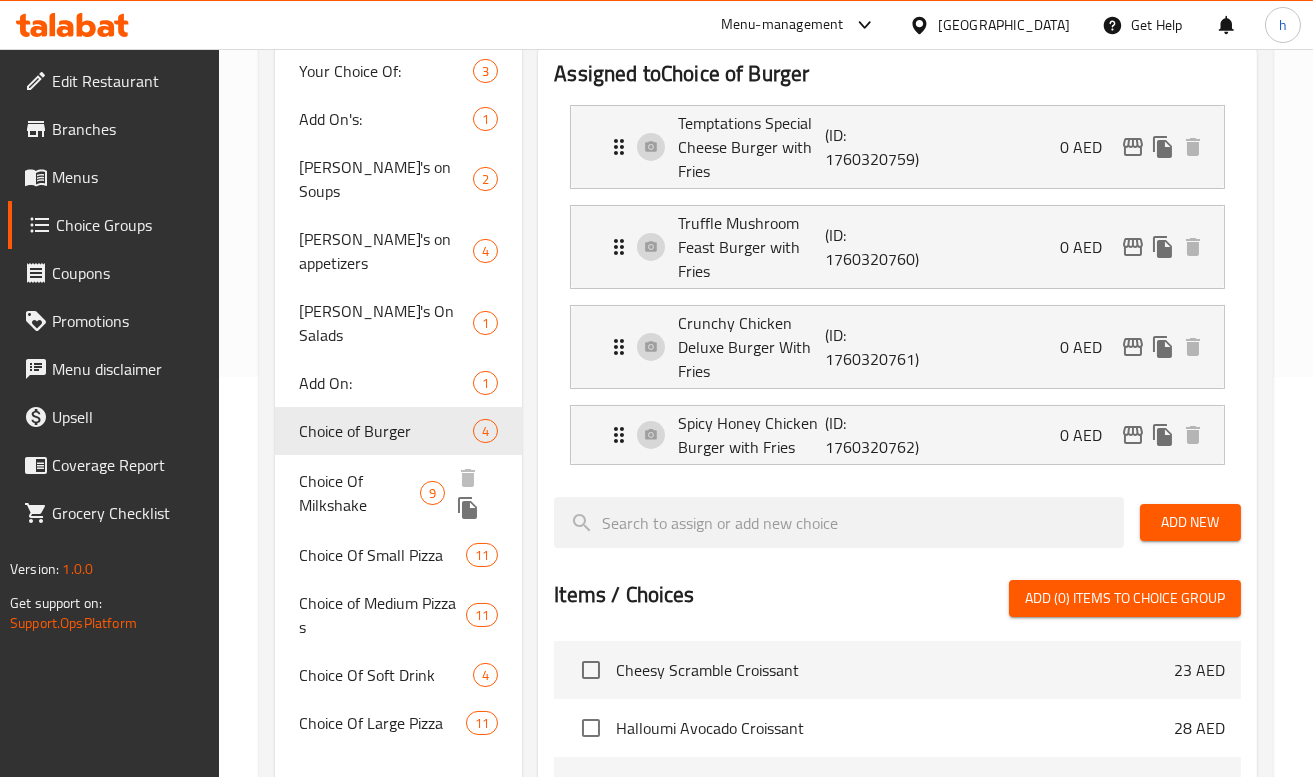 click on "Choice Of Milkshake" at bounding box center [359, 493] 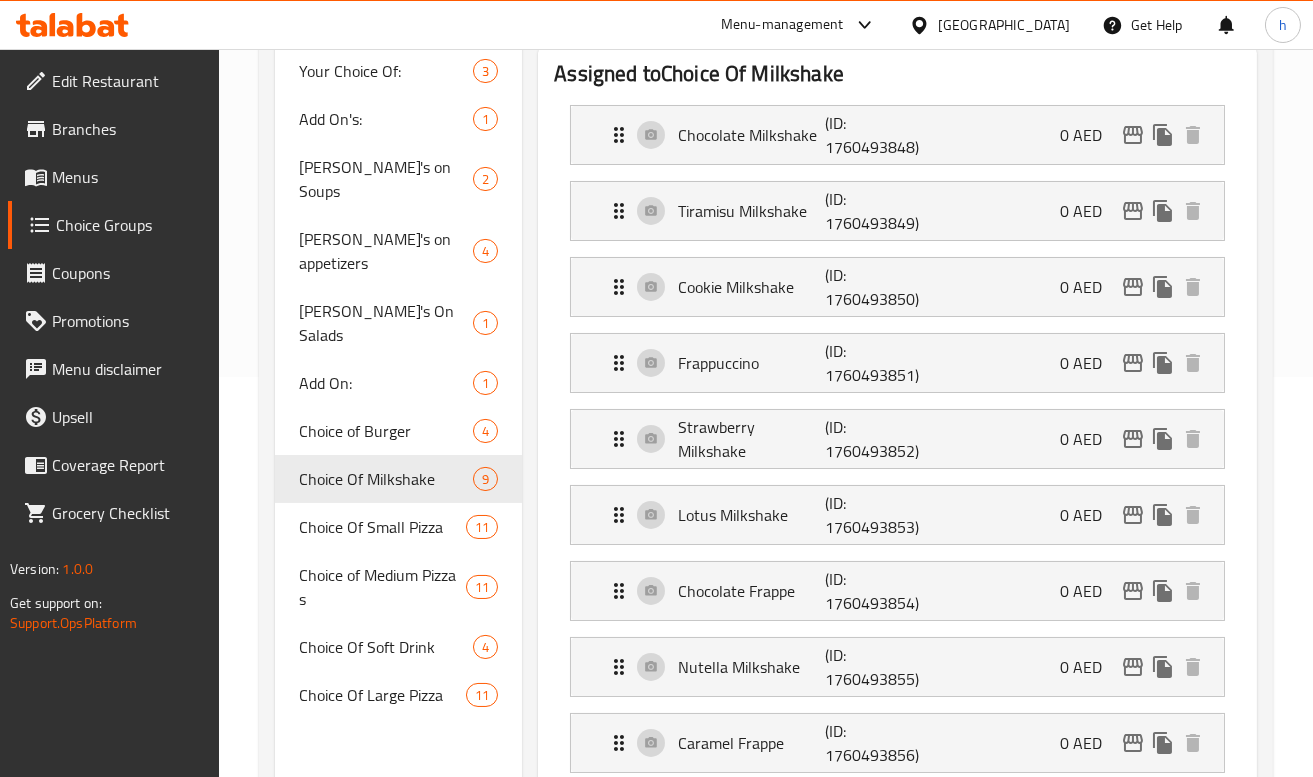 type on "Choice Of Milkshake" 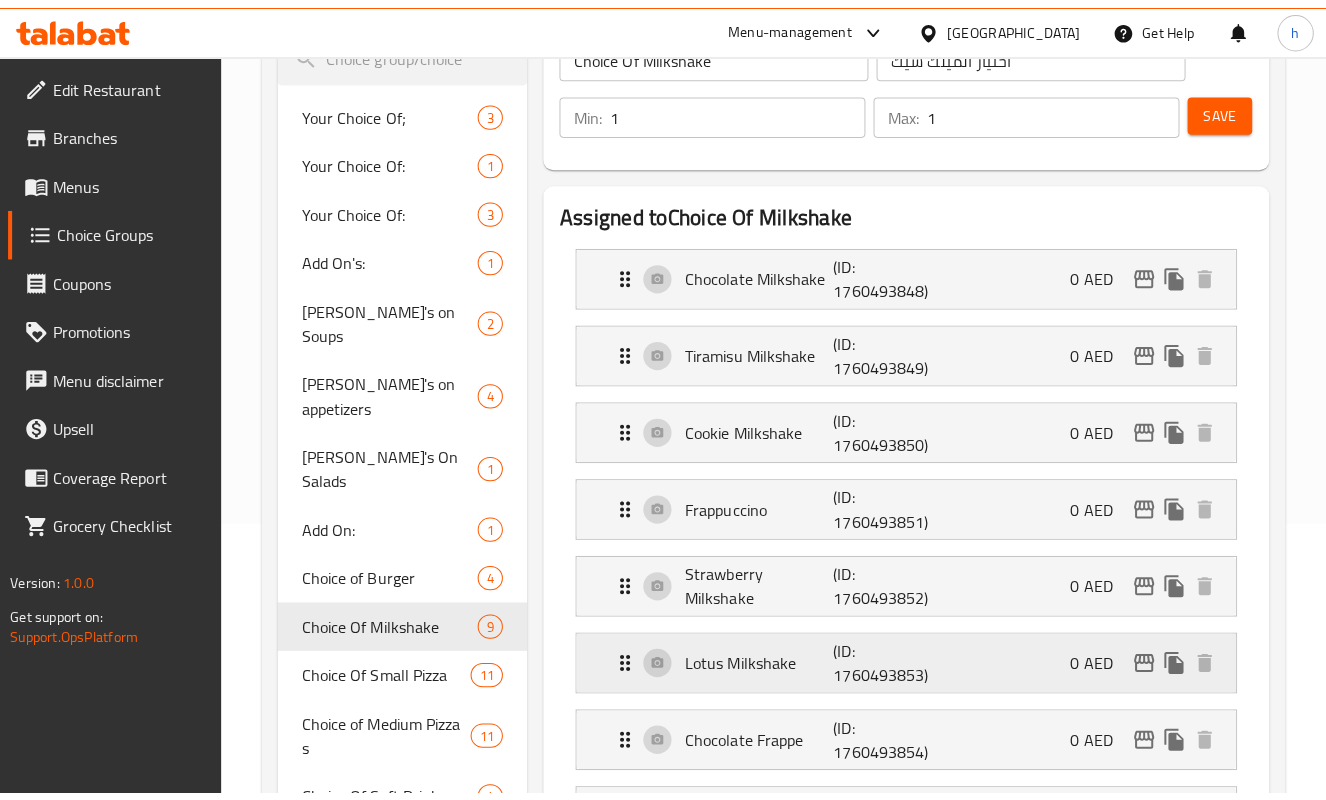 scroll, scrollTop: 0, scrollLeft: 0, axis: both 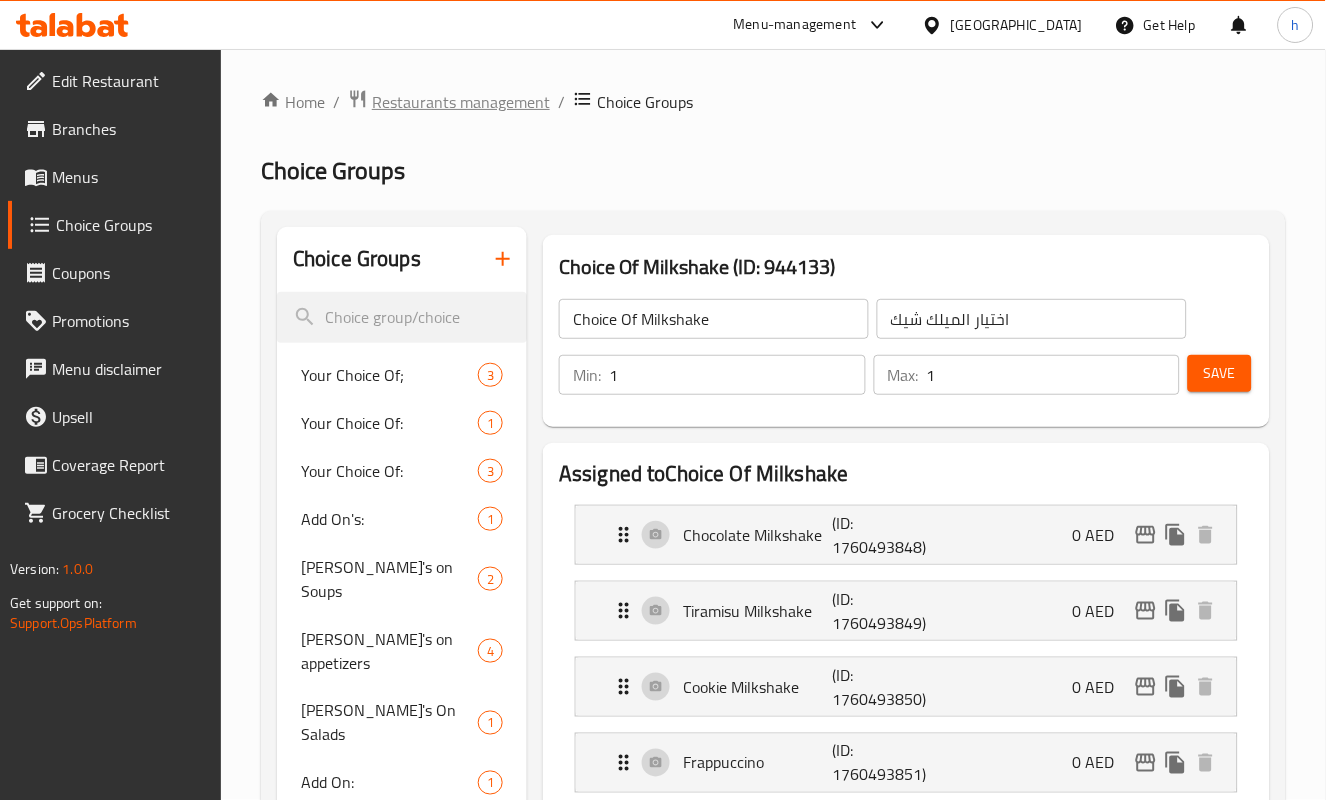 click on "Restaurants management" at bounding box center (461, 102) 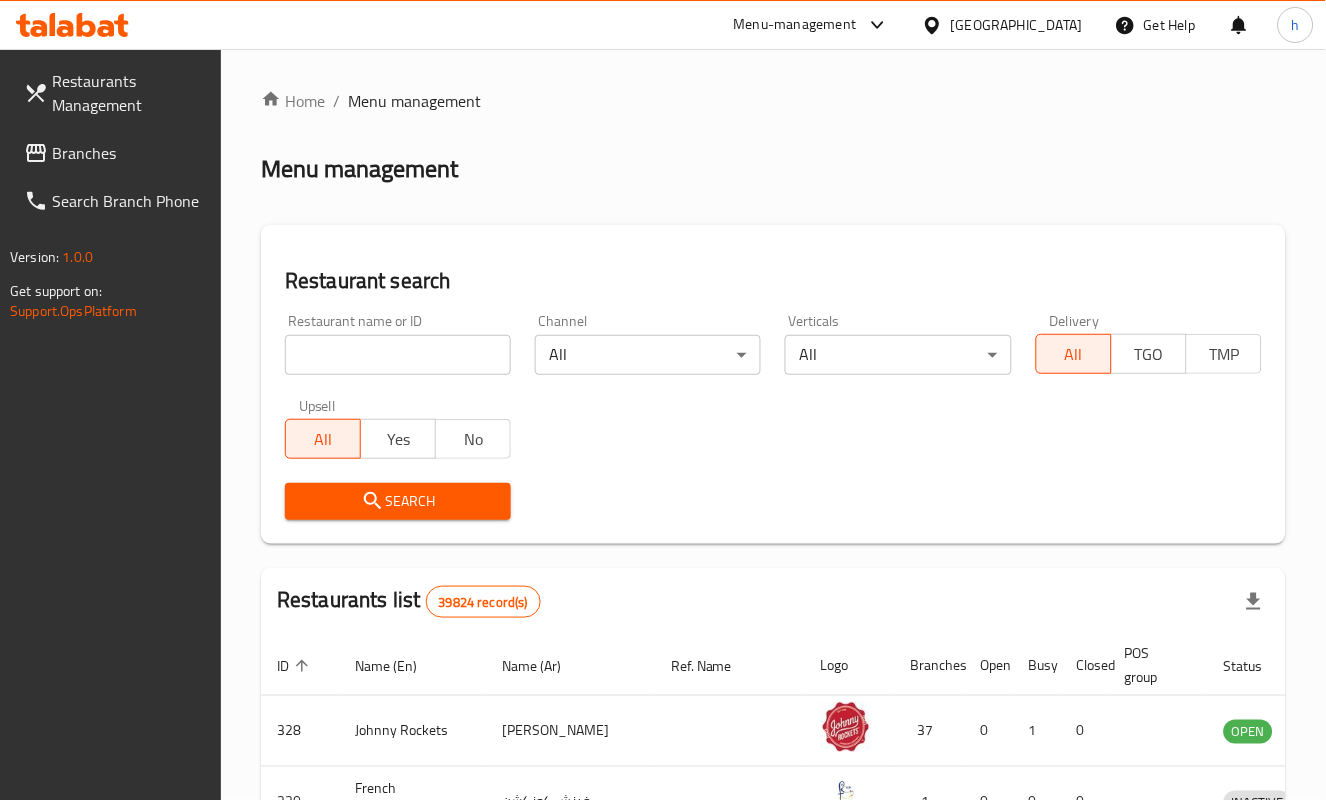click on "Branches" at bounding box center [128, 153] 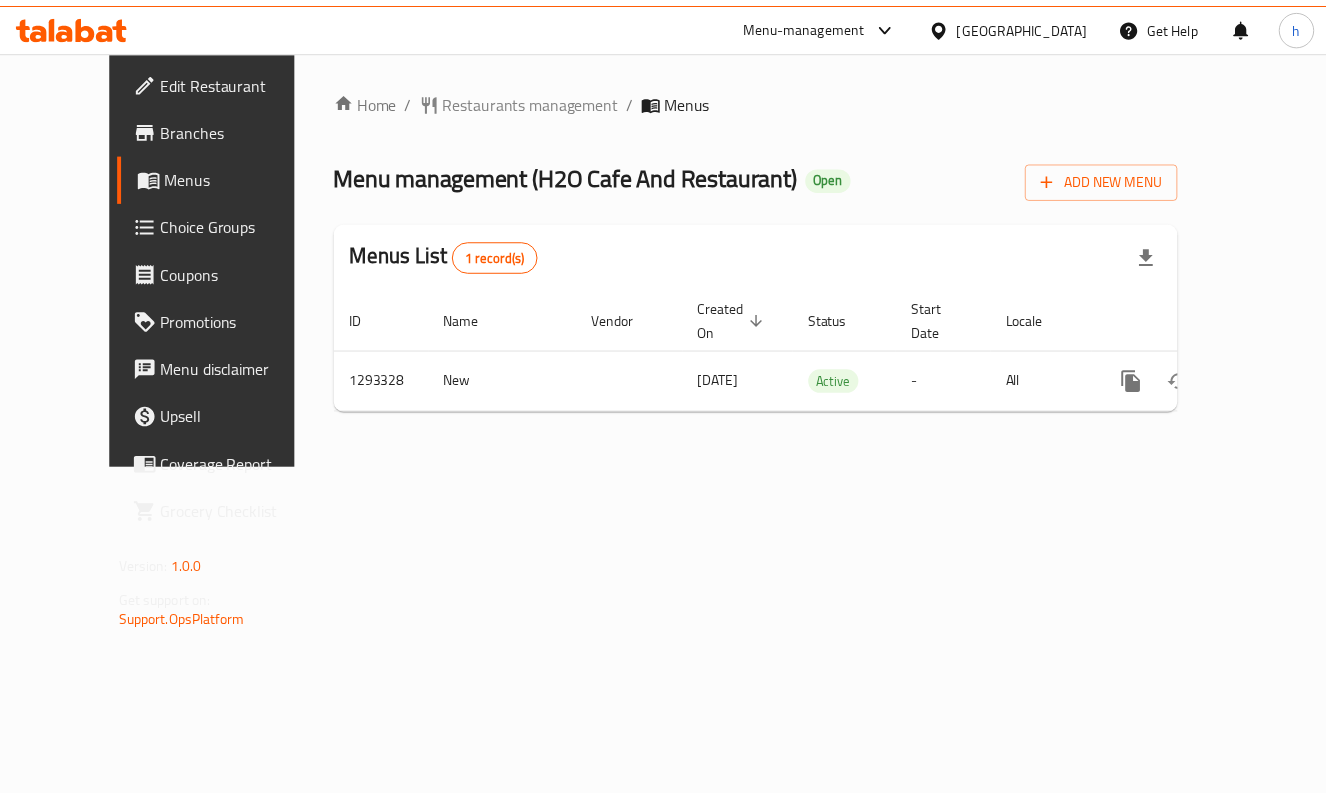 scroll, scrollTop: 0, scrollLeft: 0, axis: both 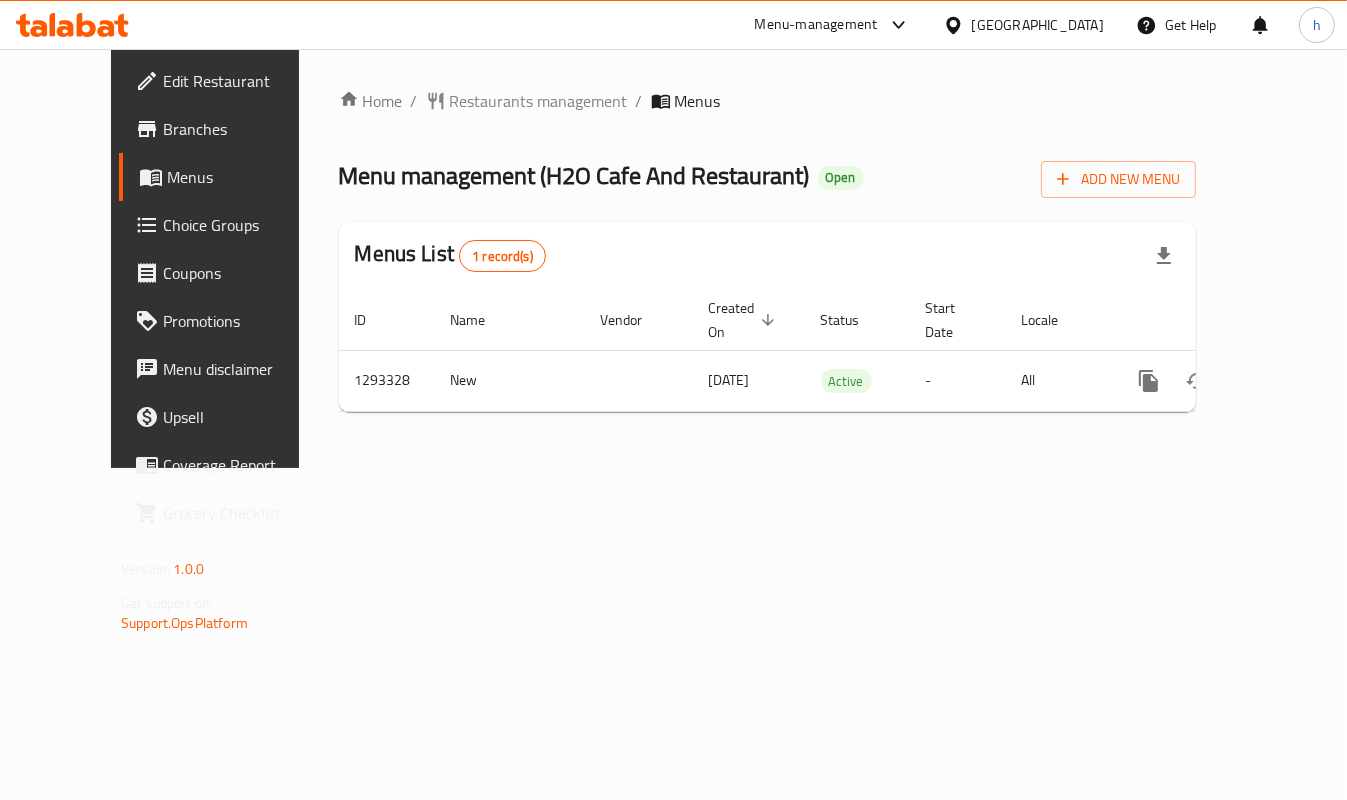 click on "Home / Restaurants management / Menus Menu management ( H2O Cafe And Restaurant )  Open Add New Menu Menus List   1 record(s) ID Name Vendor Created On sorted descending Status Start Date Locale Actions 1293328 New 13/06/2025 Active - All" at bounding box center (767, 258) 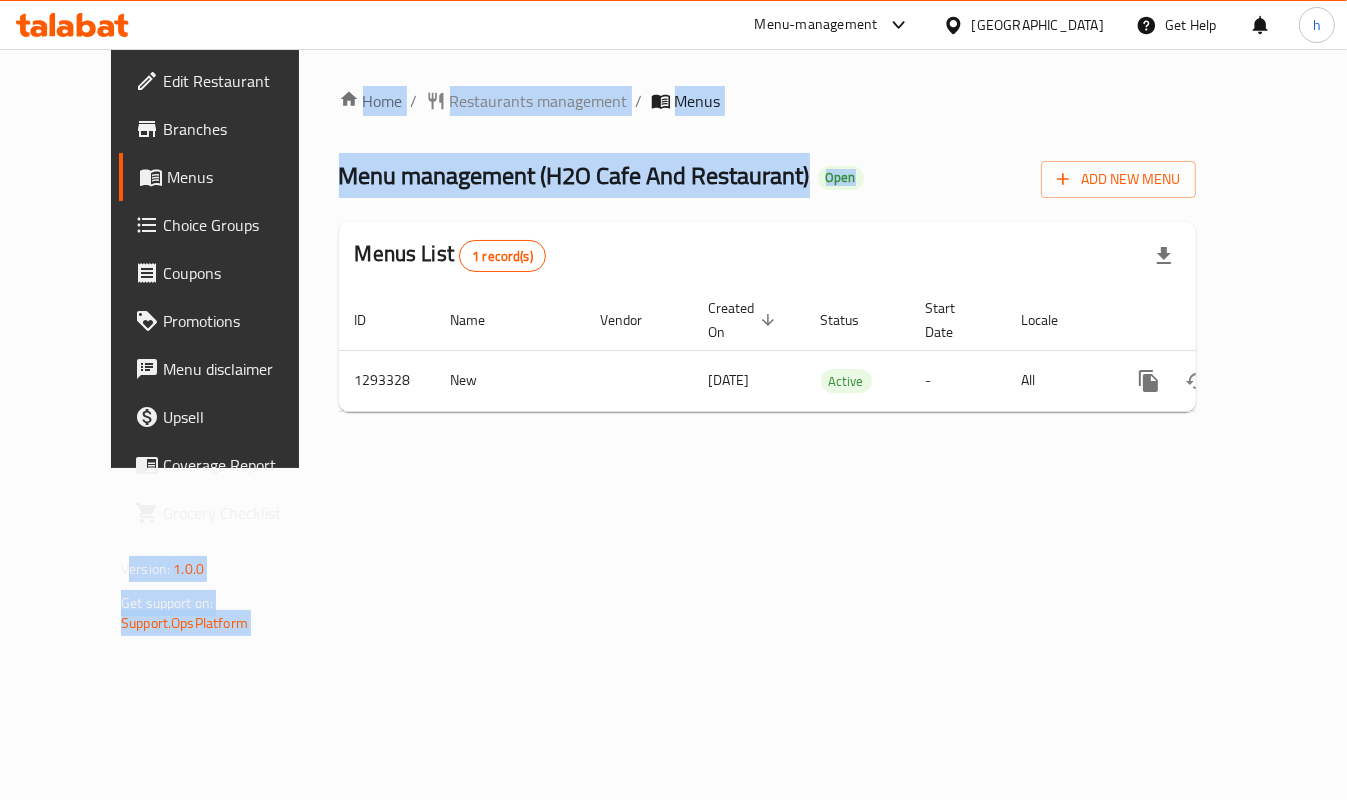 drag, startPoint x: 861, startPoint y: 183, endPoint x: 218, endPoint y: 69, distance: 653.0276 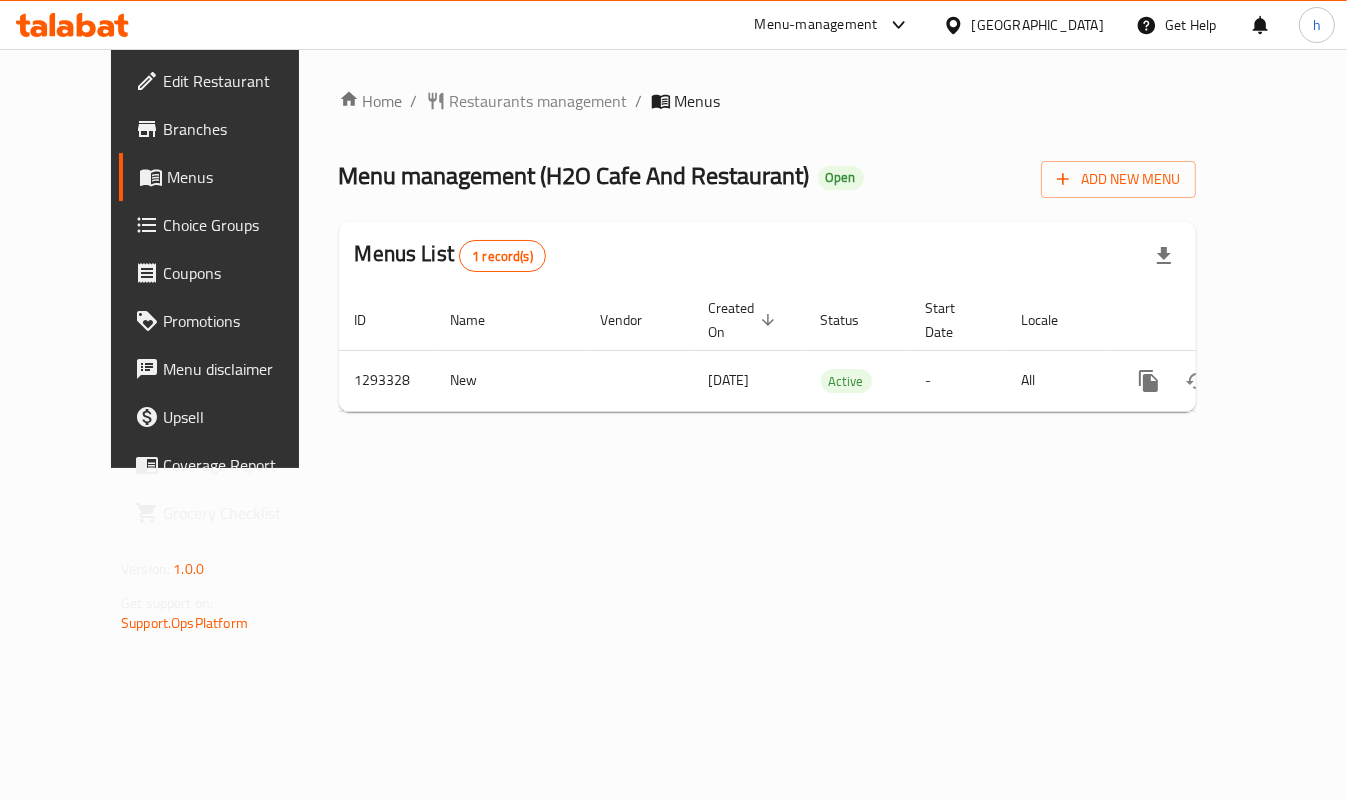 click on "Home / Restaurants management / Menus Menu management ( H2O Cafe And Restaurant )  Open Add New Menu Menus List   1 record(s) ID Name Vendor Created On sorted descending Status Start Date Locale Actions 1293328 New 13/06/2025 Active - All" at bounding box center [767, 258] 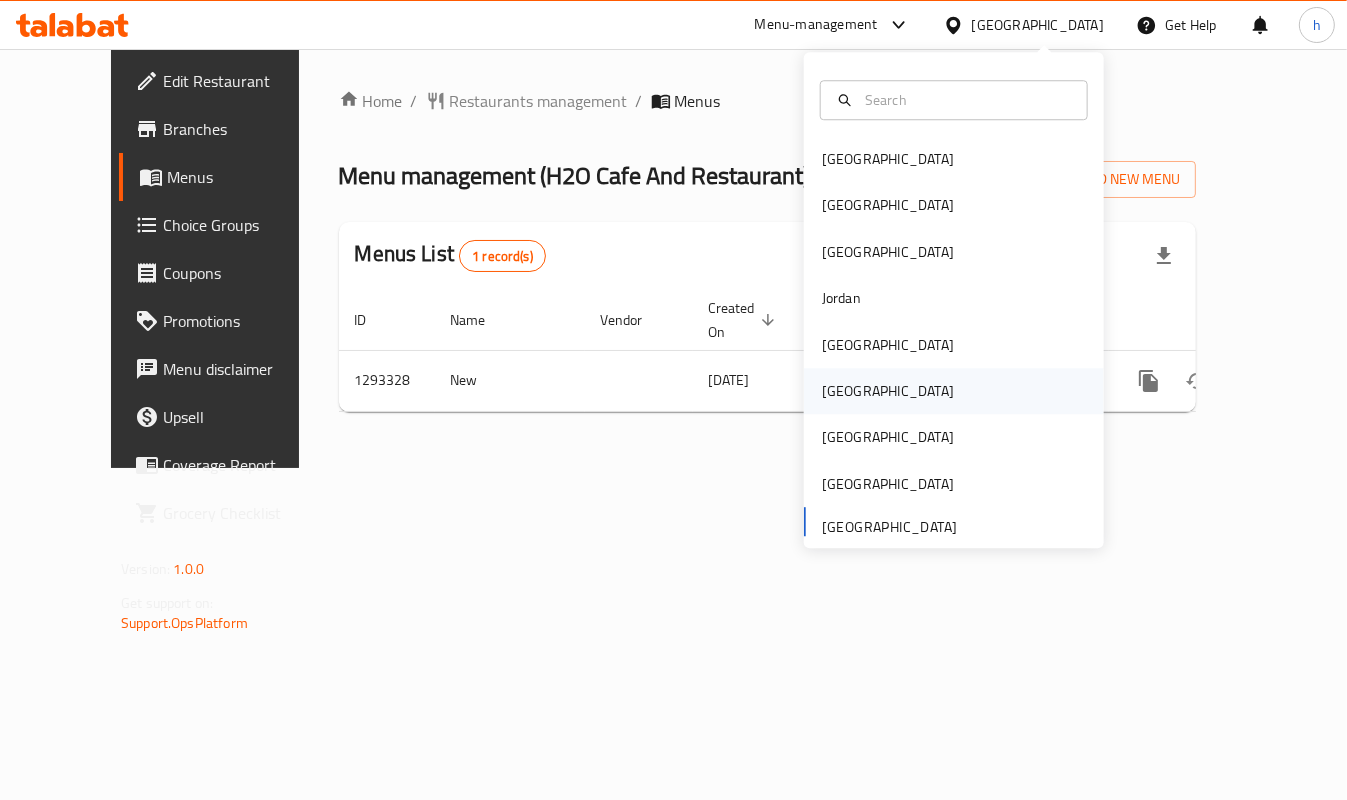 click on "Oman" at bounding box center (888, 391) 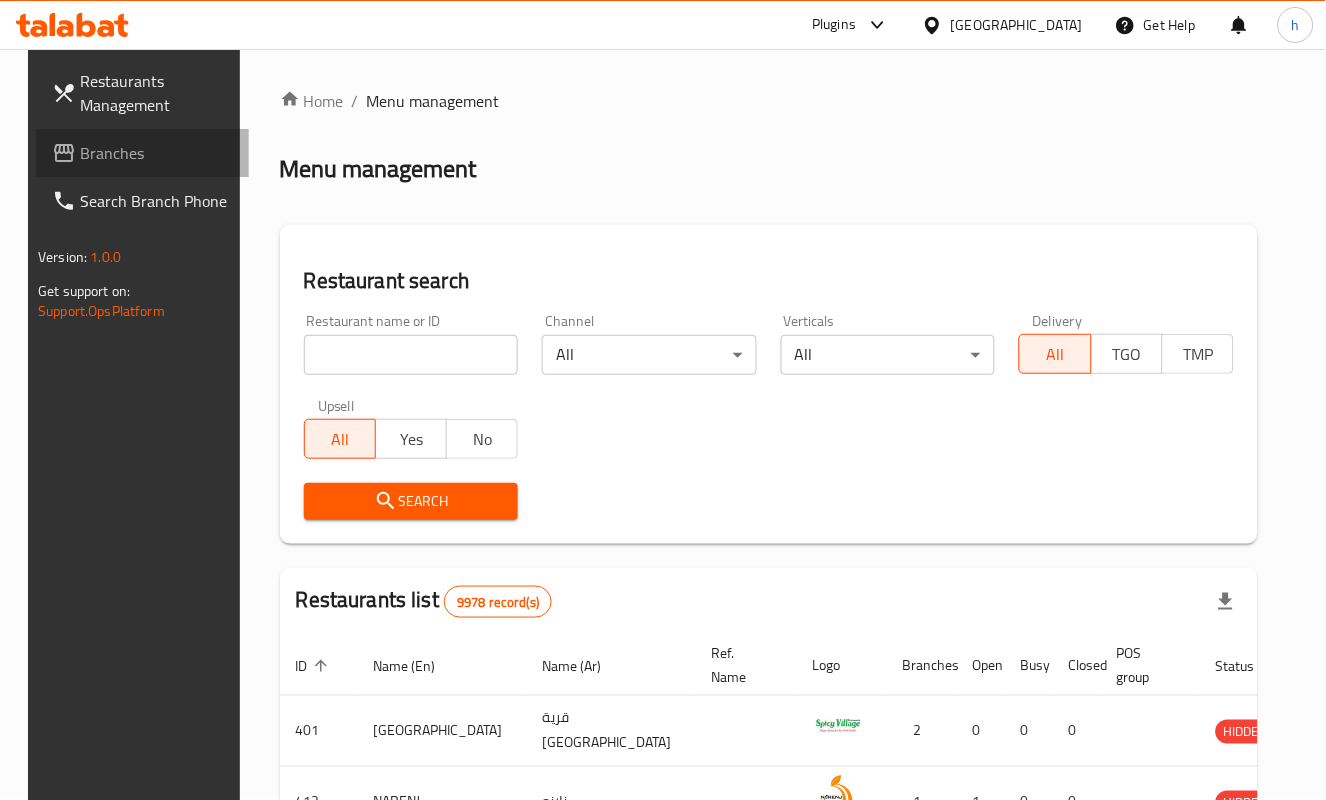 click on "Branches" at bounding box center (156, 153) 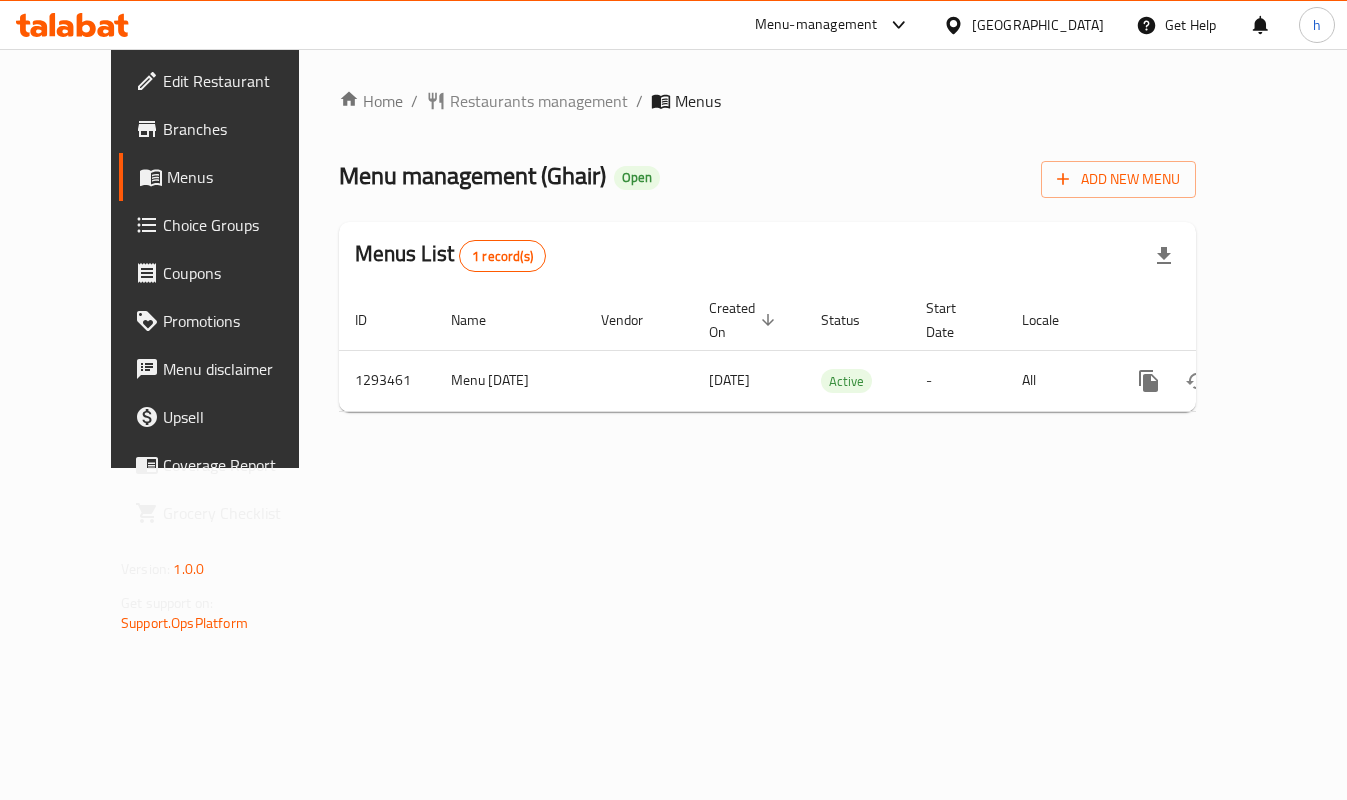 scroll, scrollTop: 0, scrollLeft: 0, axis: both 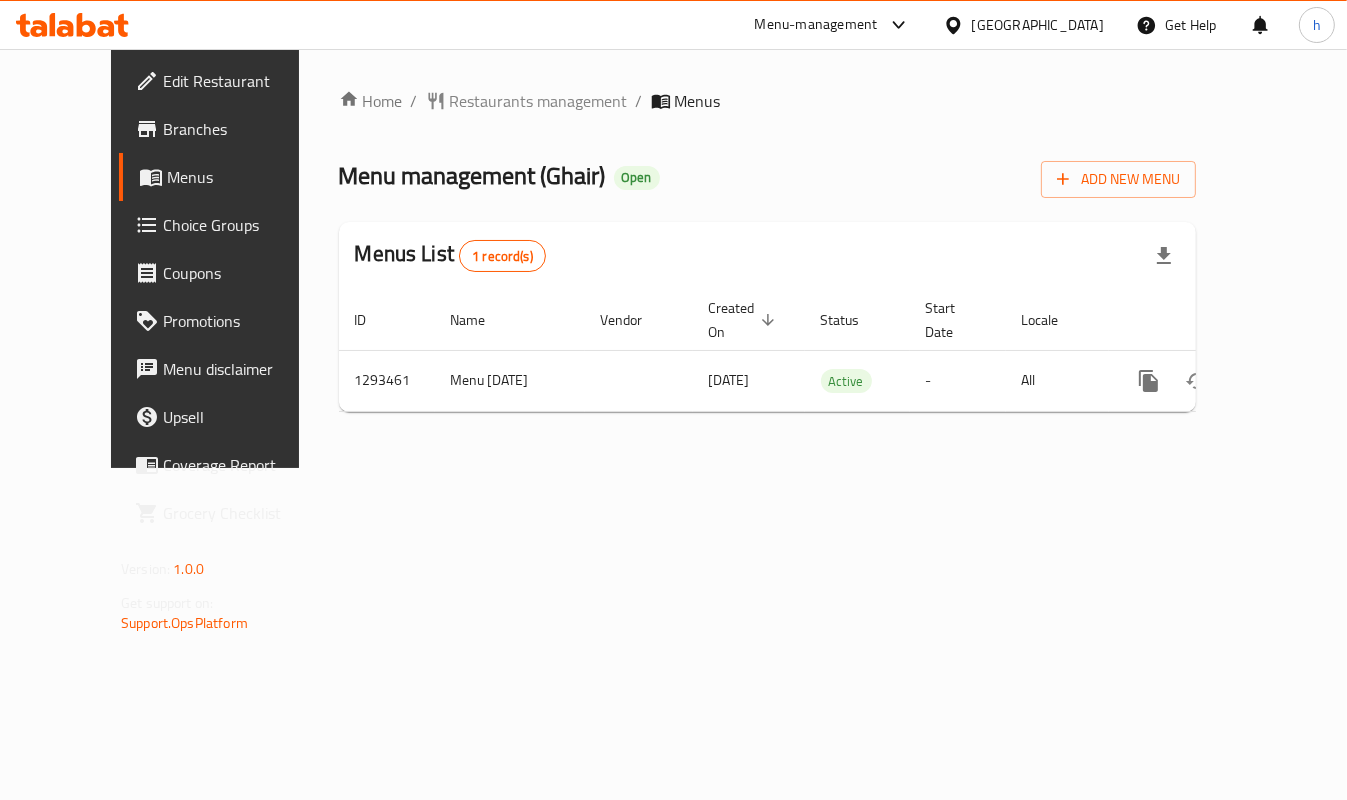 click on "Home / Restaurants management / Menus Menu management ( Ghair )  Open Add New Menu Menus List   1 record(s) ID Name Vendor Created On sorted descending Status Start Date Locale Actions 1293461 Menu 16/5/2025 15/06/2025 Active - All" at bounding box center (767, 258) 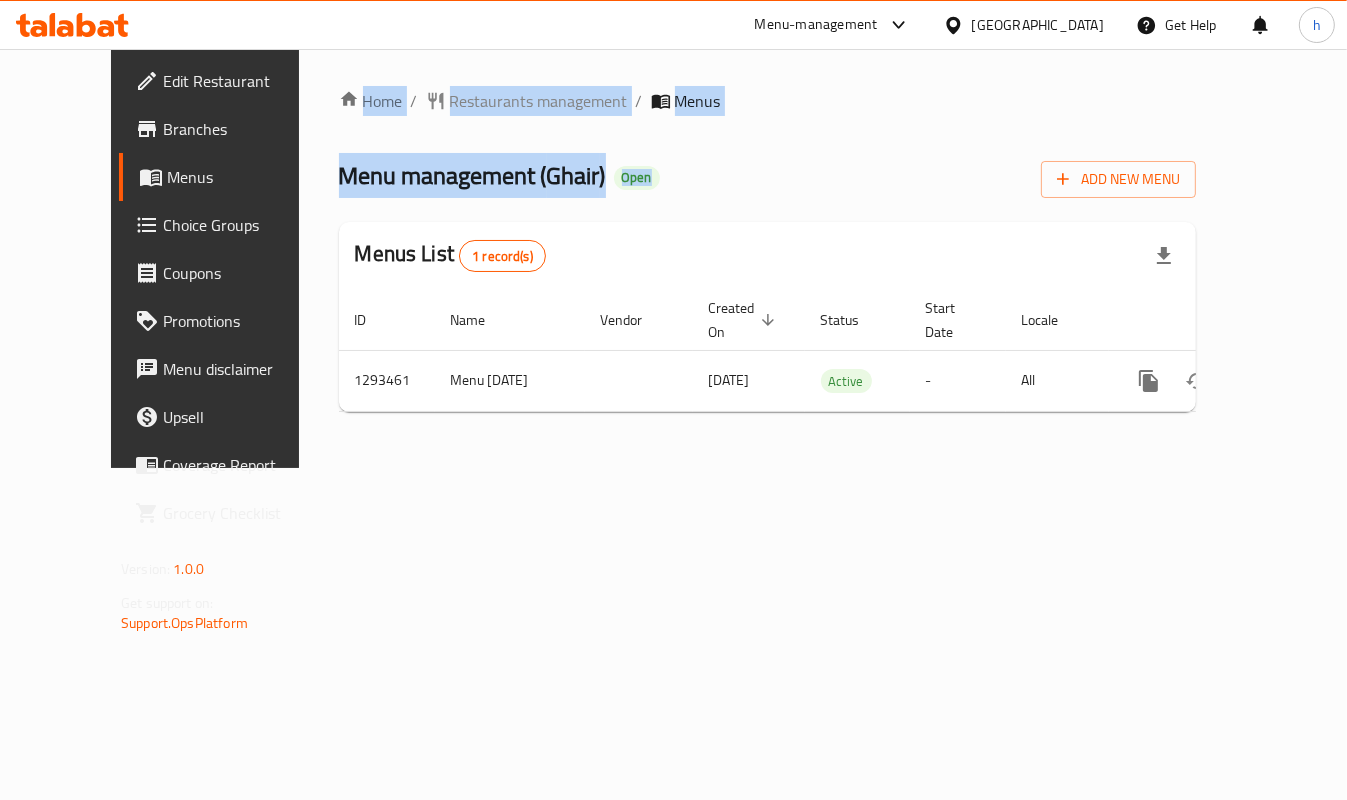drag, startPoint x: 253, startPoint y: 85, endPoint x: 1118, endPoint y: 151, distance: 867.5143 